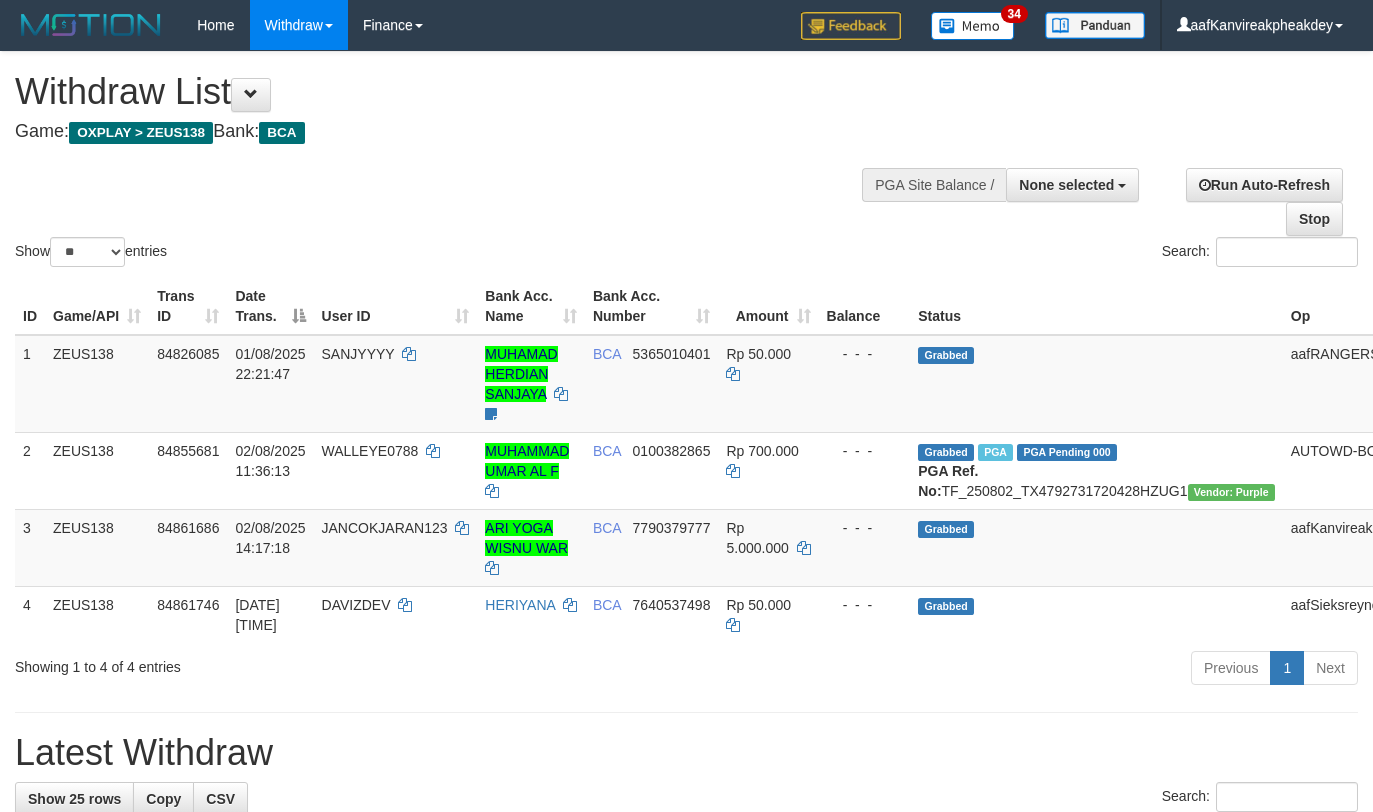select 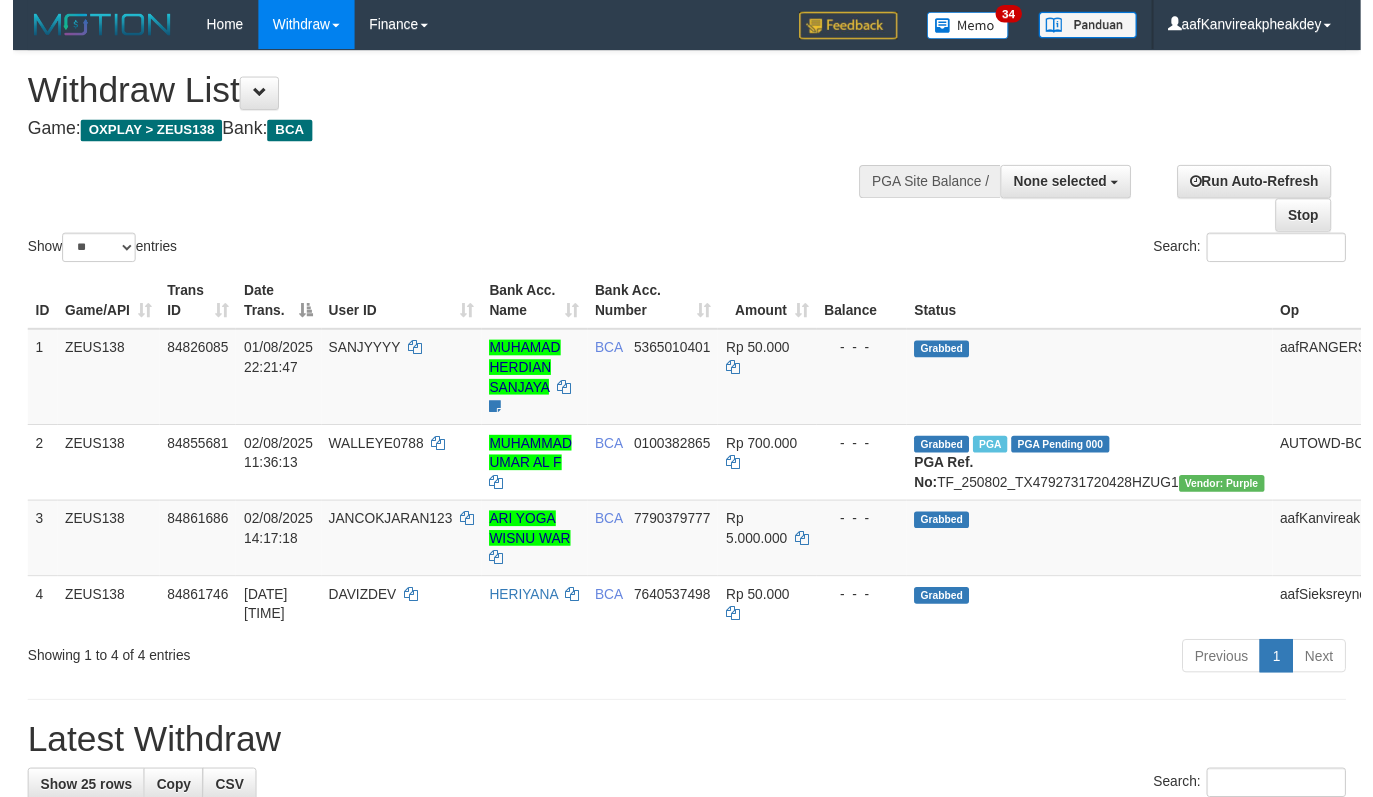 scroll, scrollTop: 0, scrollLeft: 0, axis: both 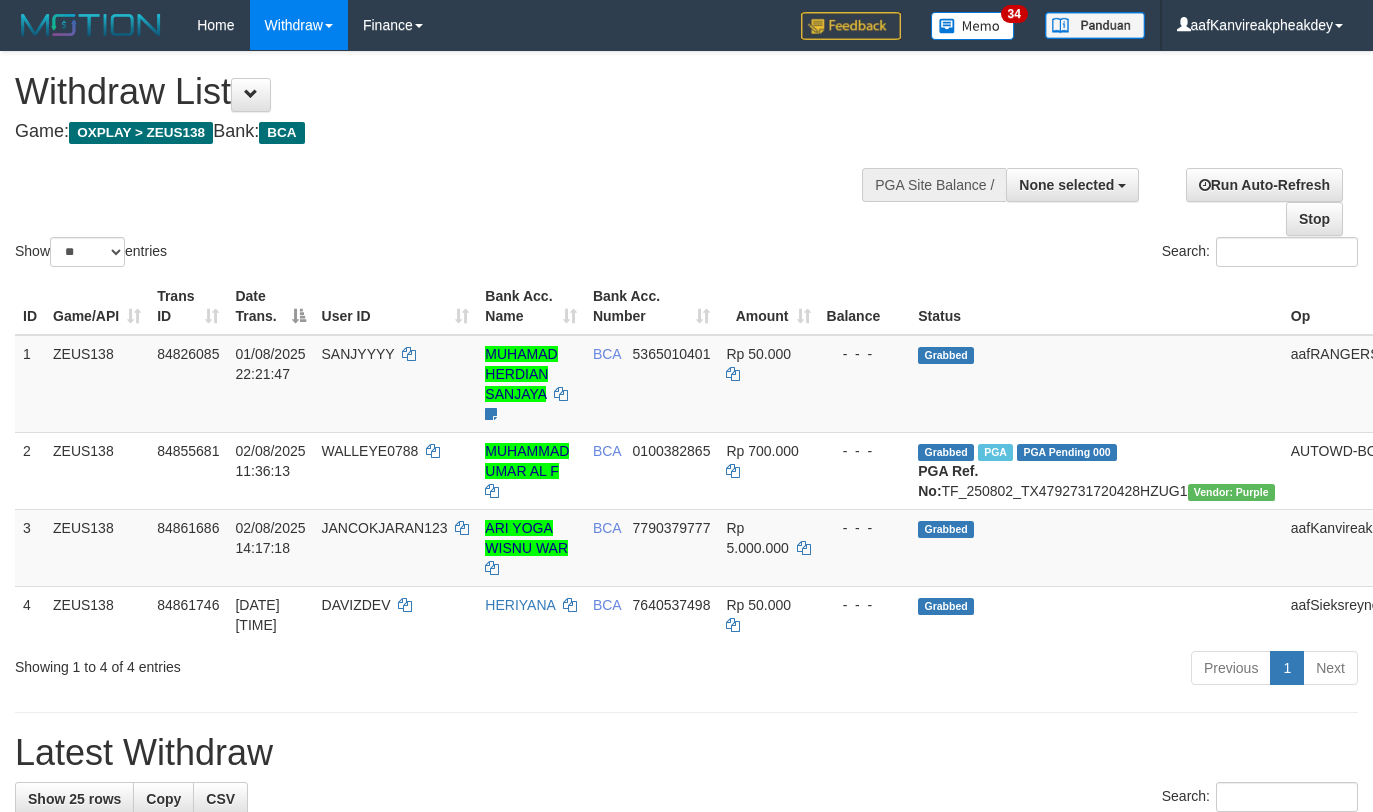 select 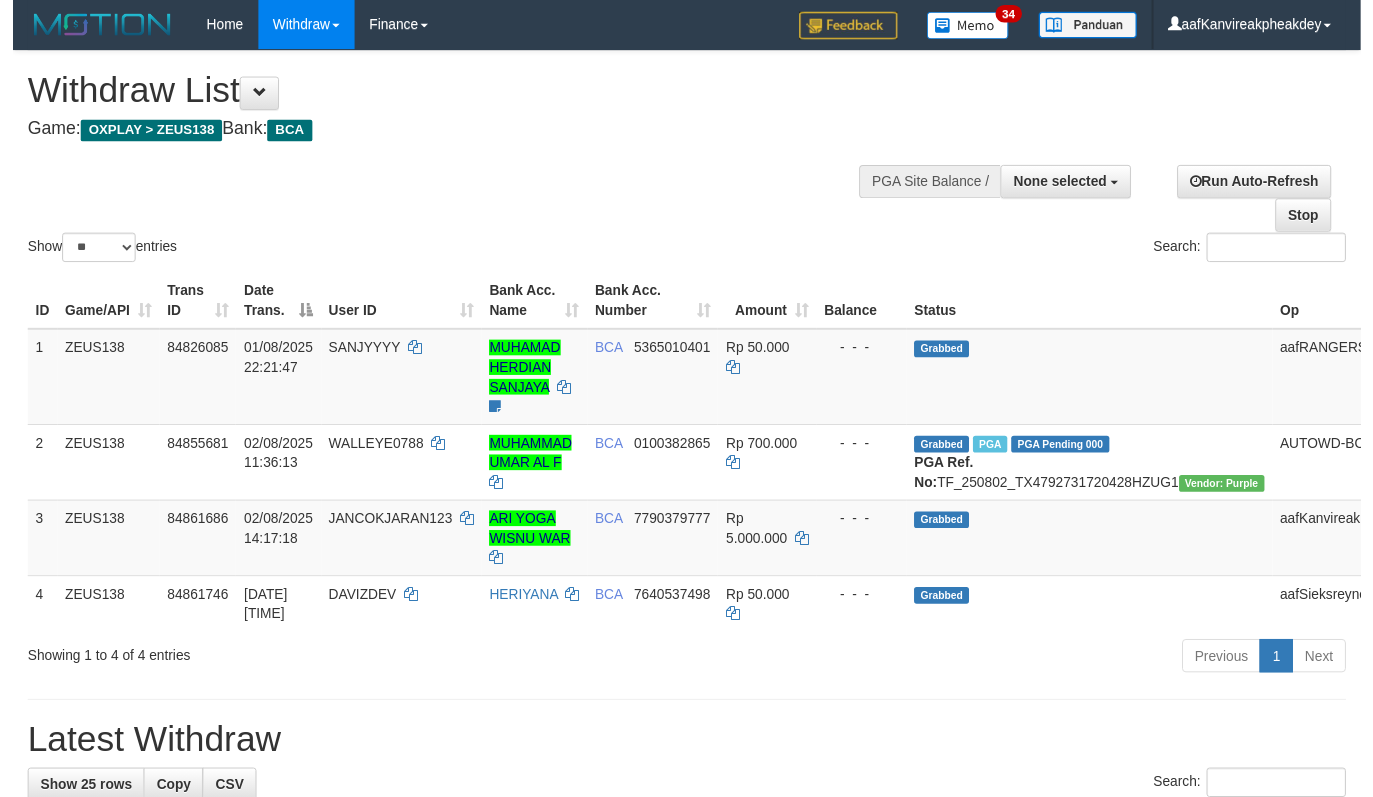 scroll, scrollTop: 0, scrollLeft: 0, axis: both 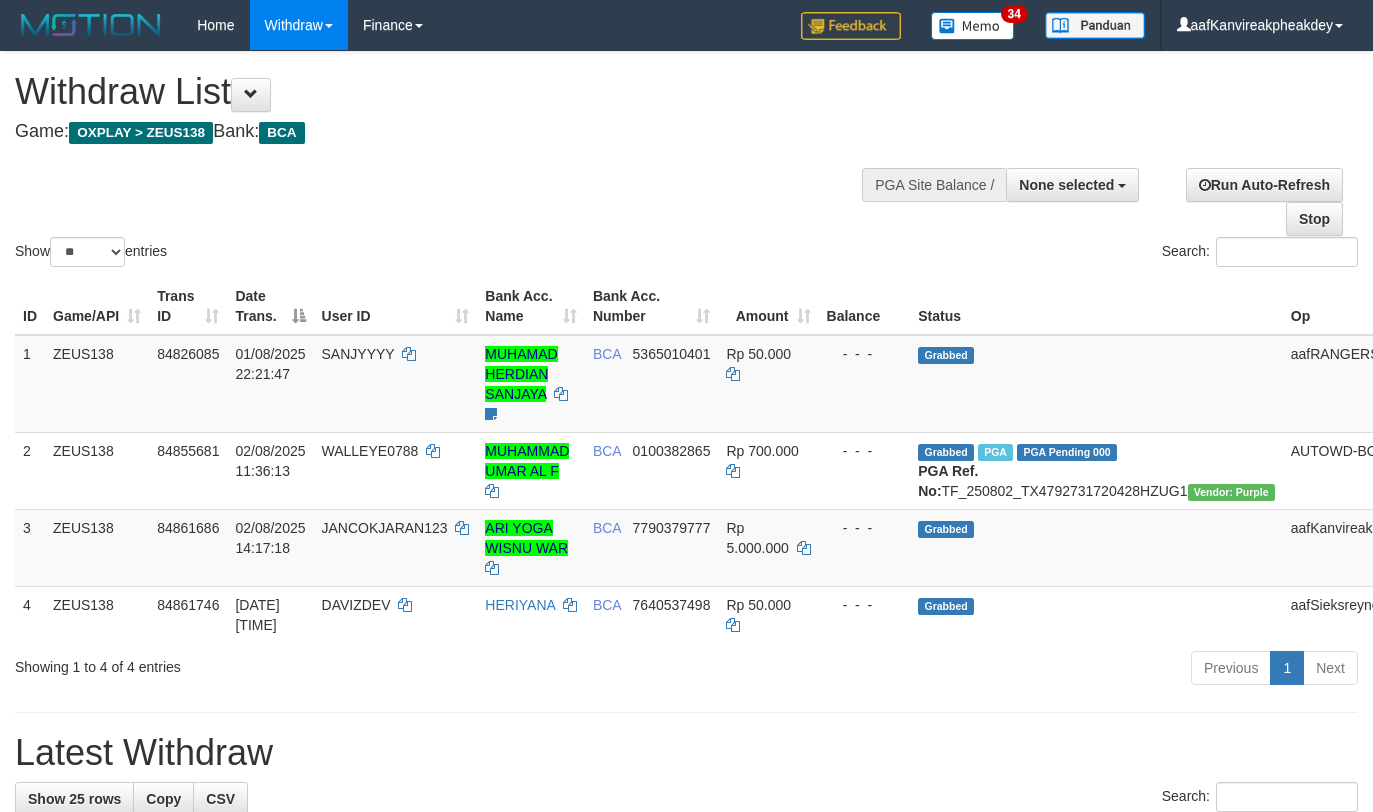 select 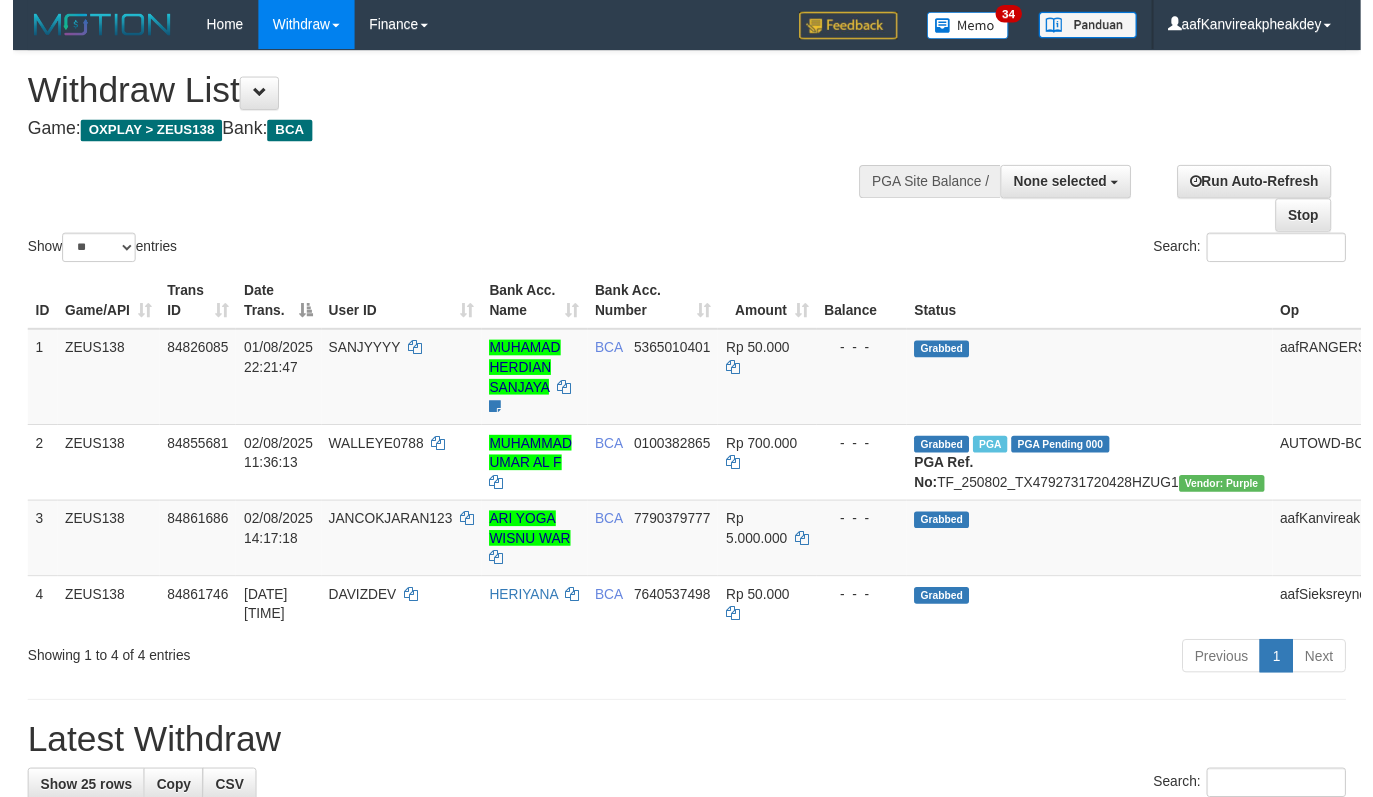 scroll, scrollTop: 0, scrollLeft: 0, axis: both 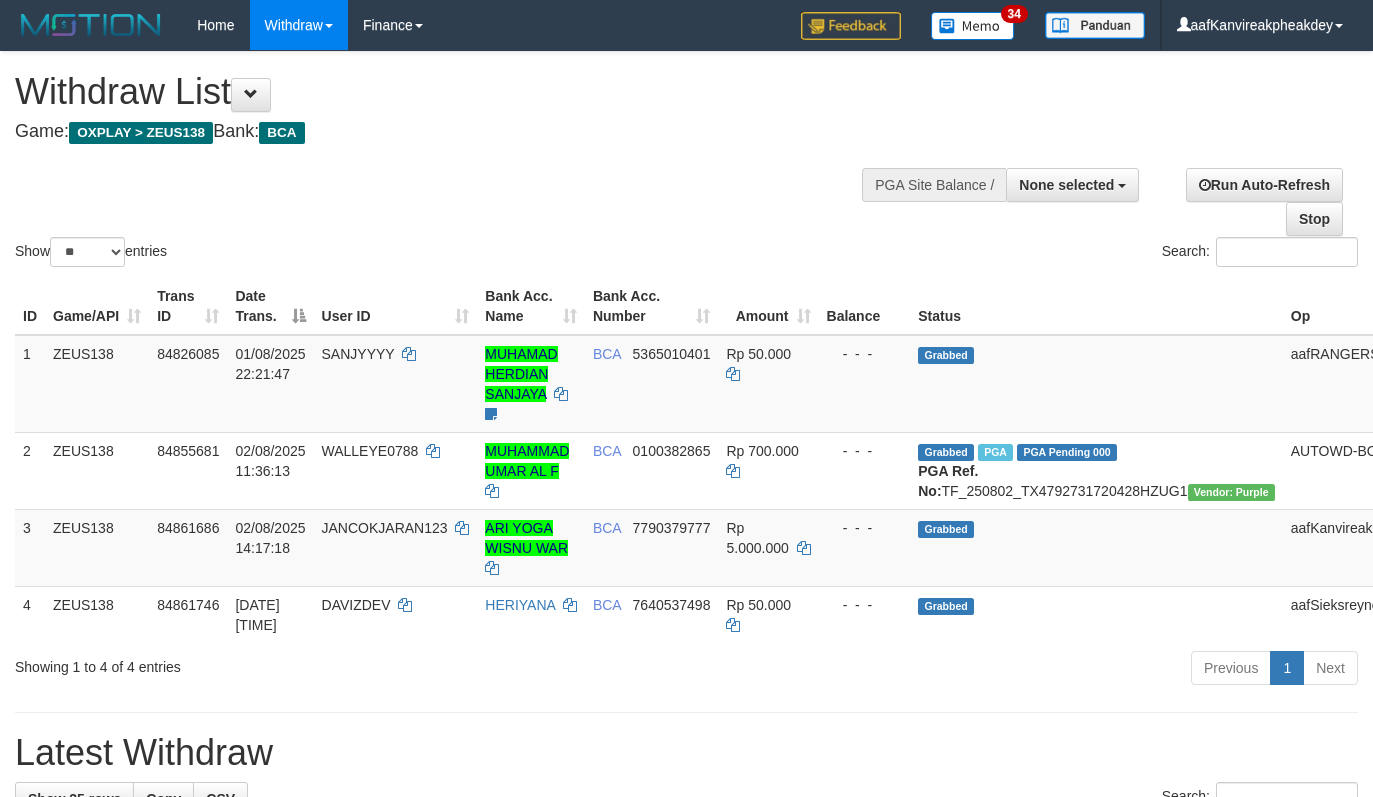 select 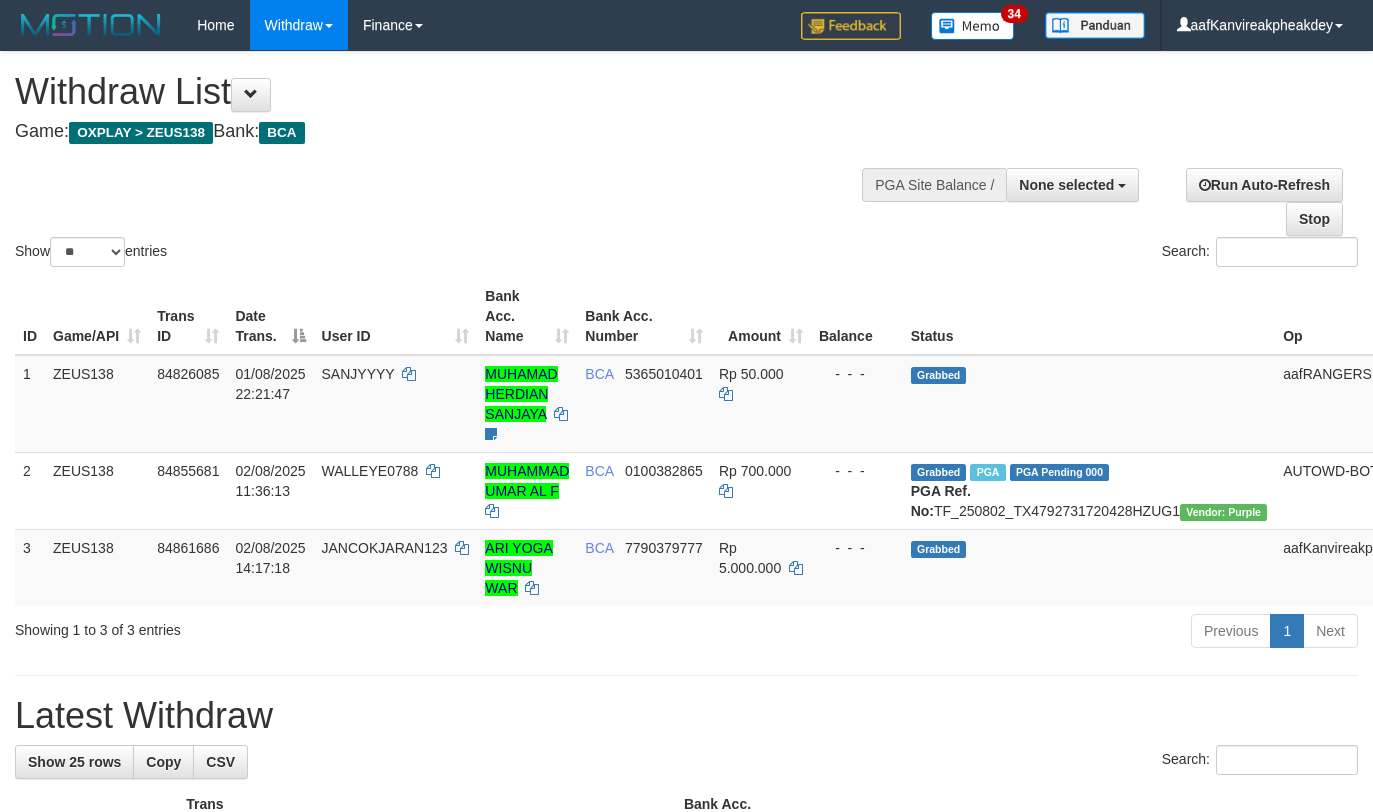 select 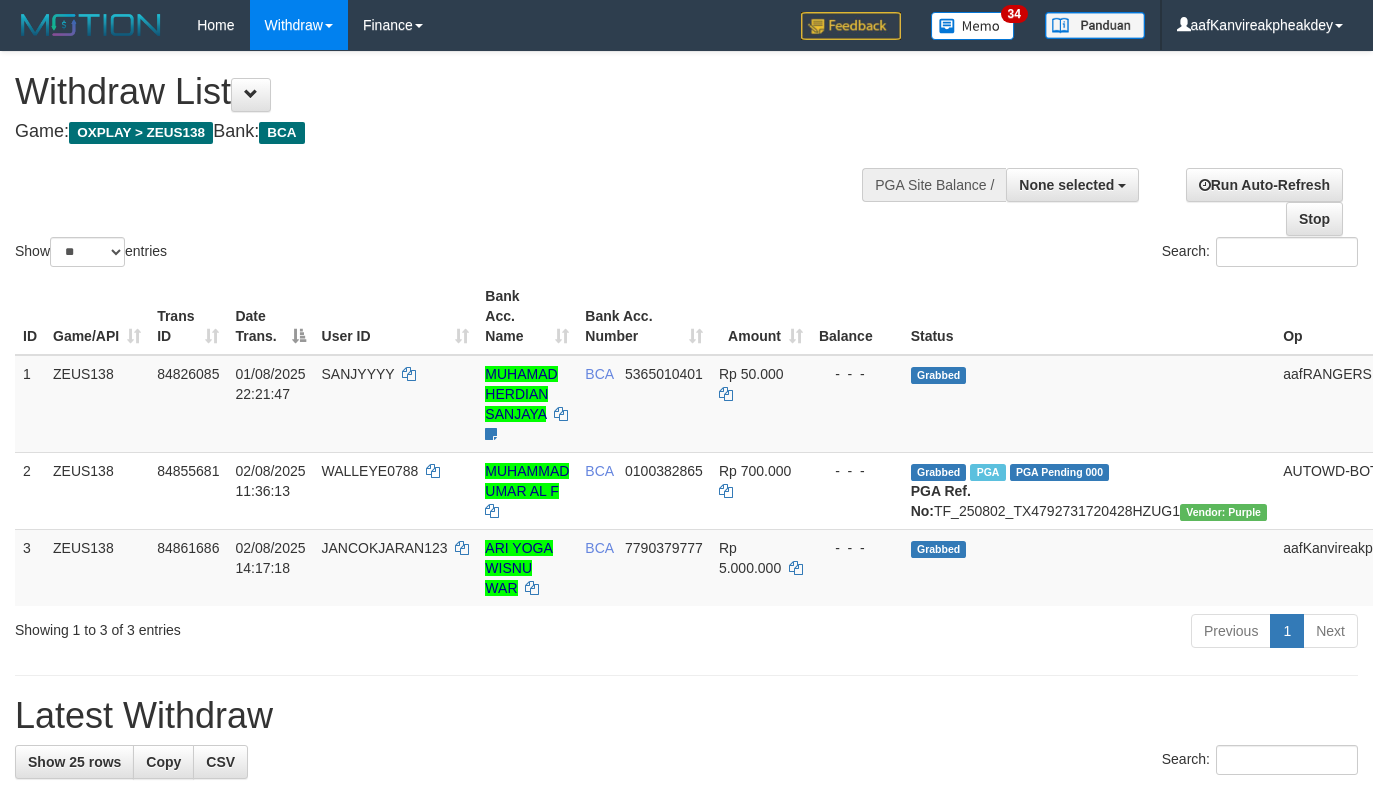 select 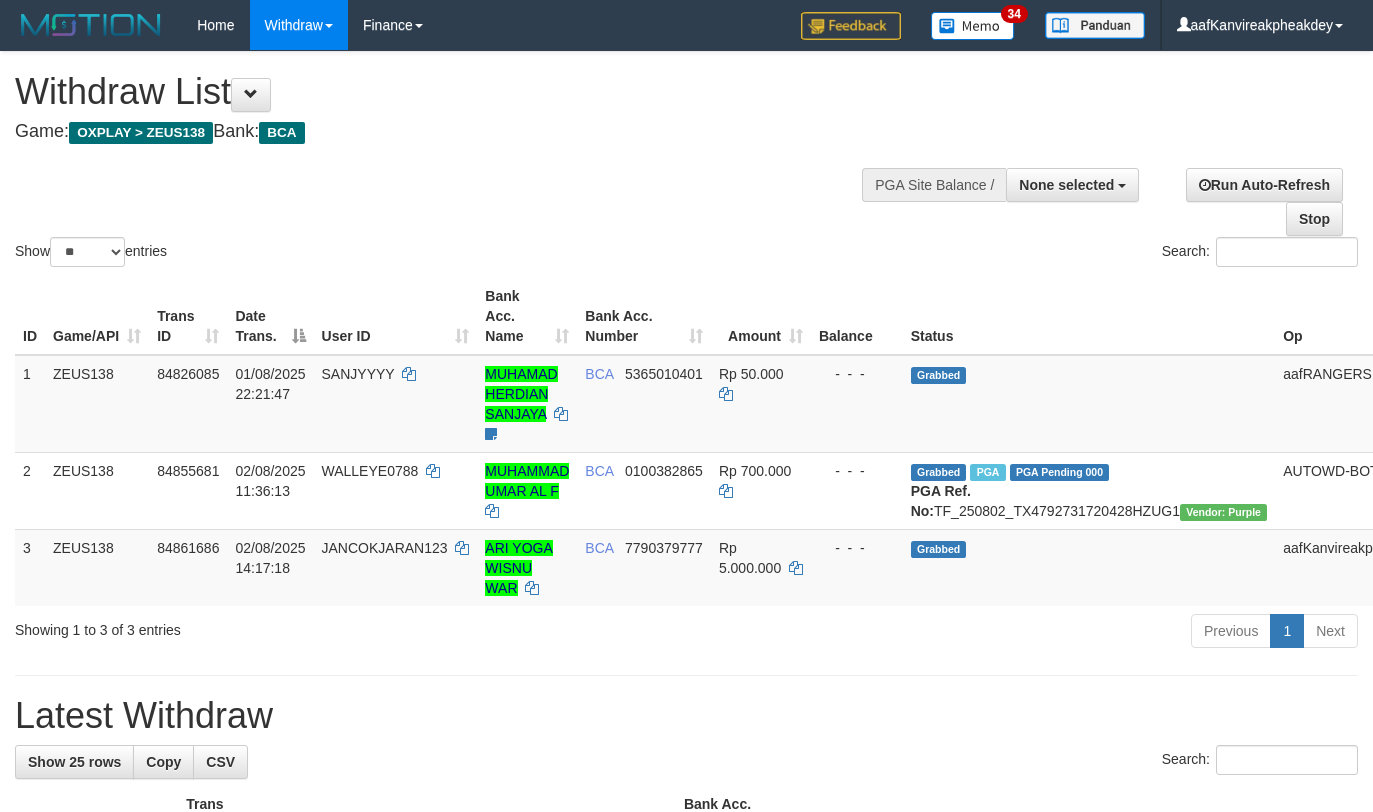 select 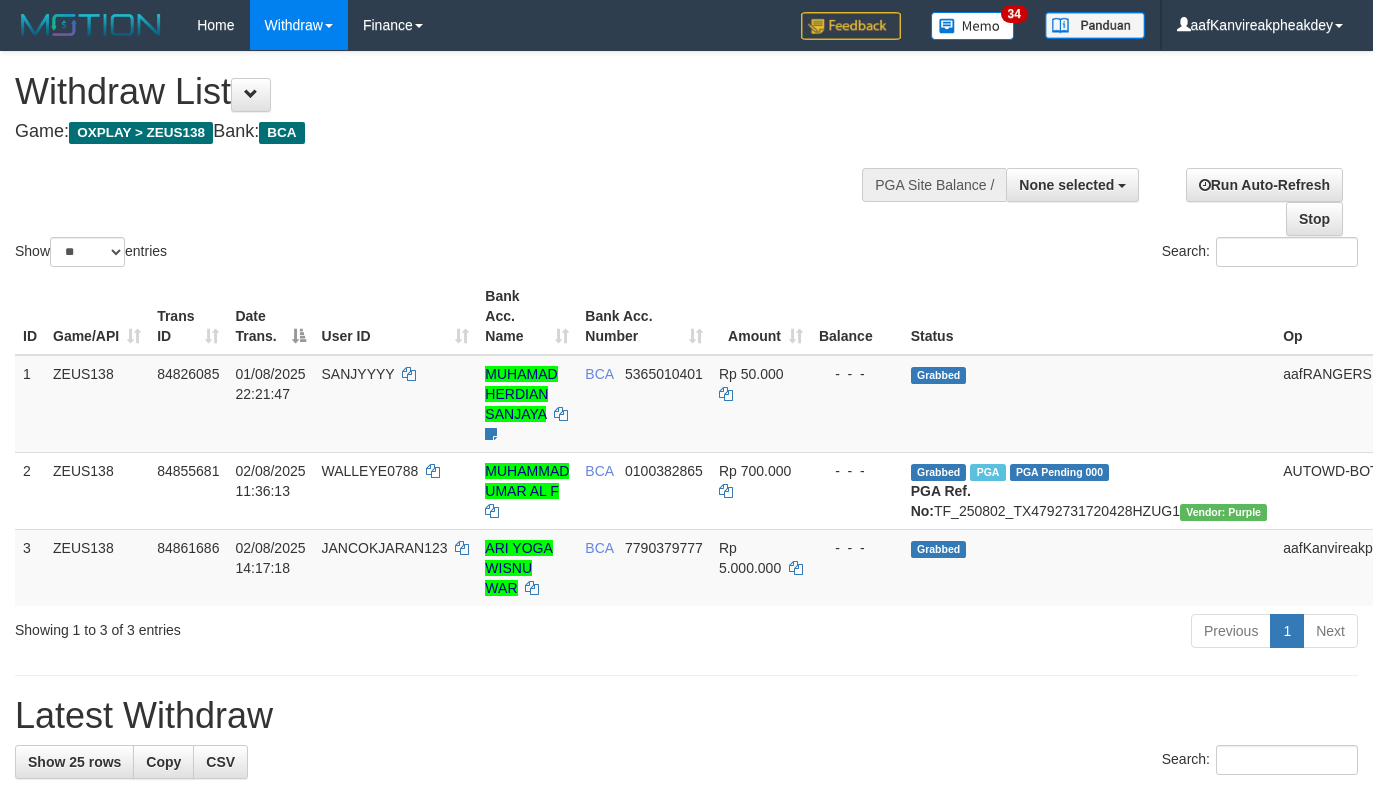 select 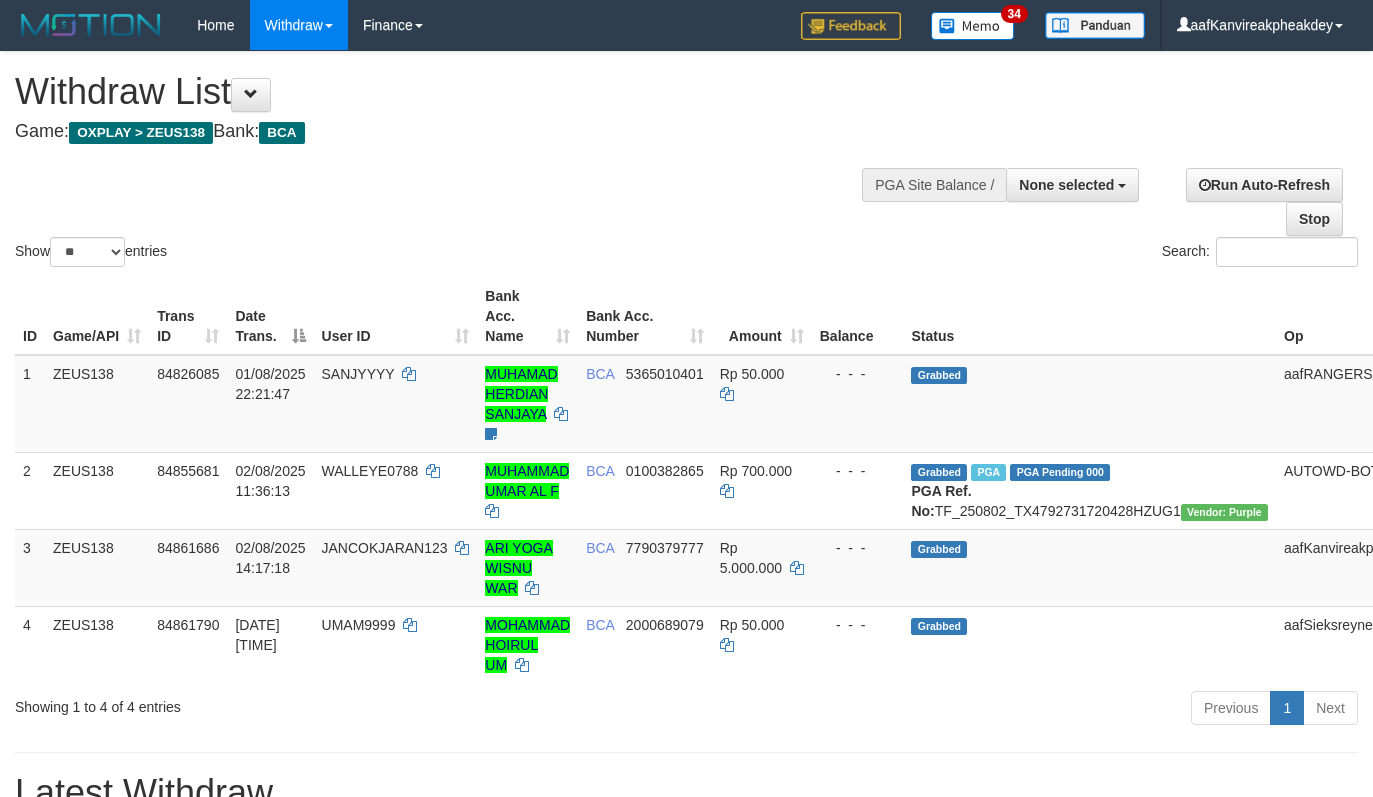 select 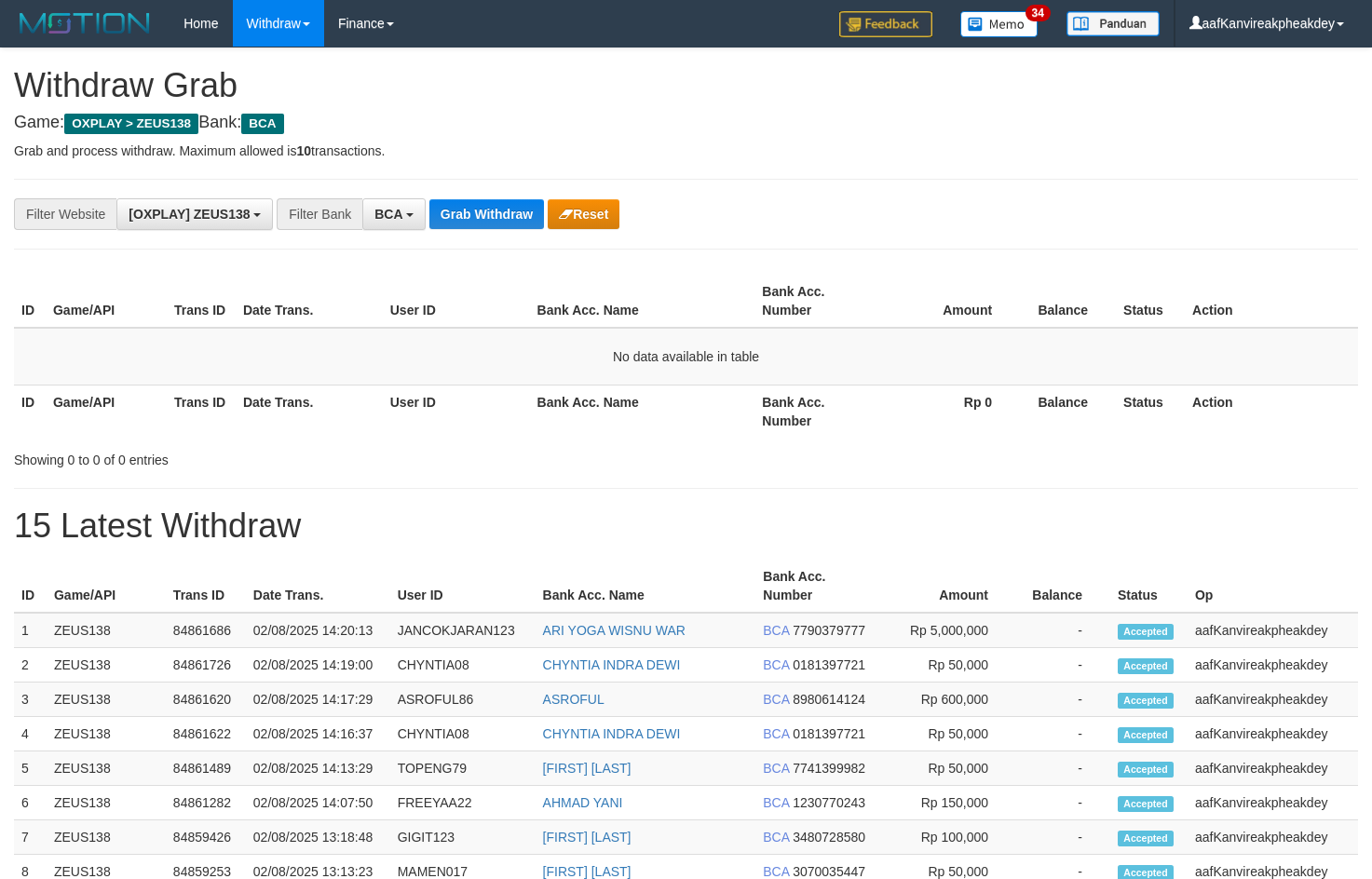 scroll, scrollTop: 0, scrollLeft: 0, axis: both 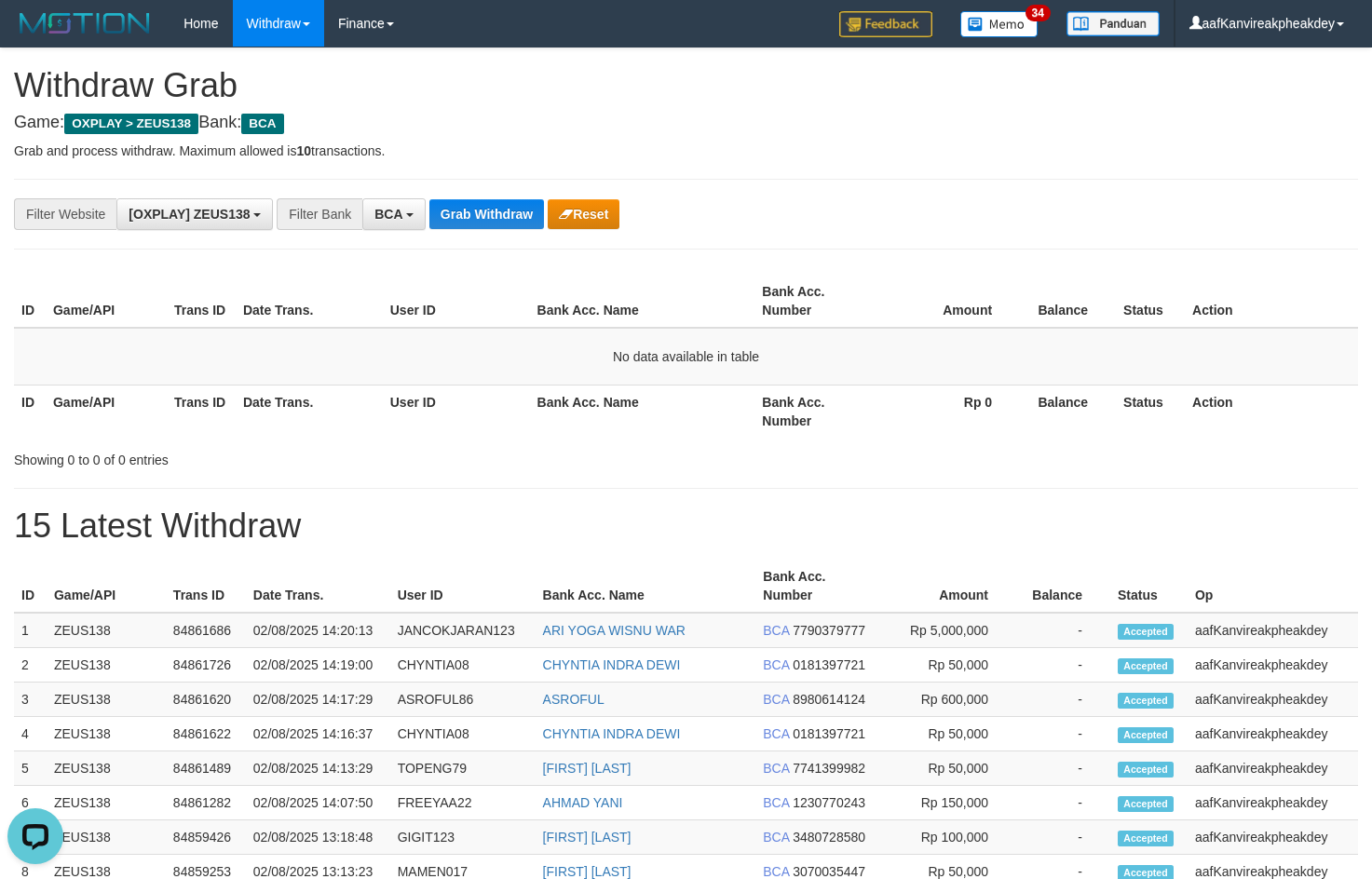click on "Bank Acc. Number" at bounding box center [815, 301] 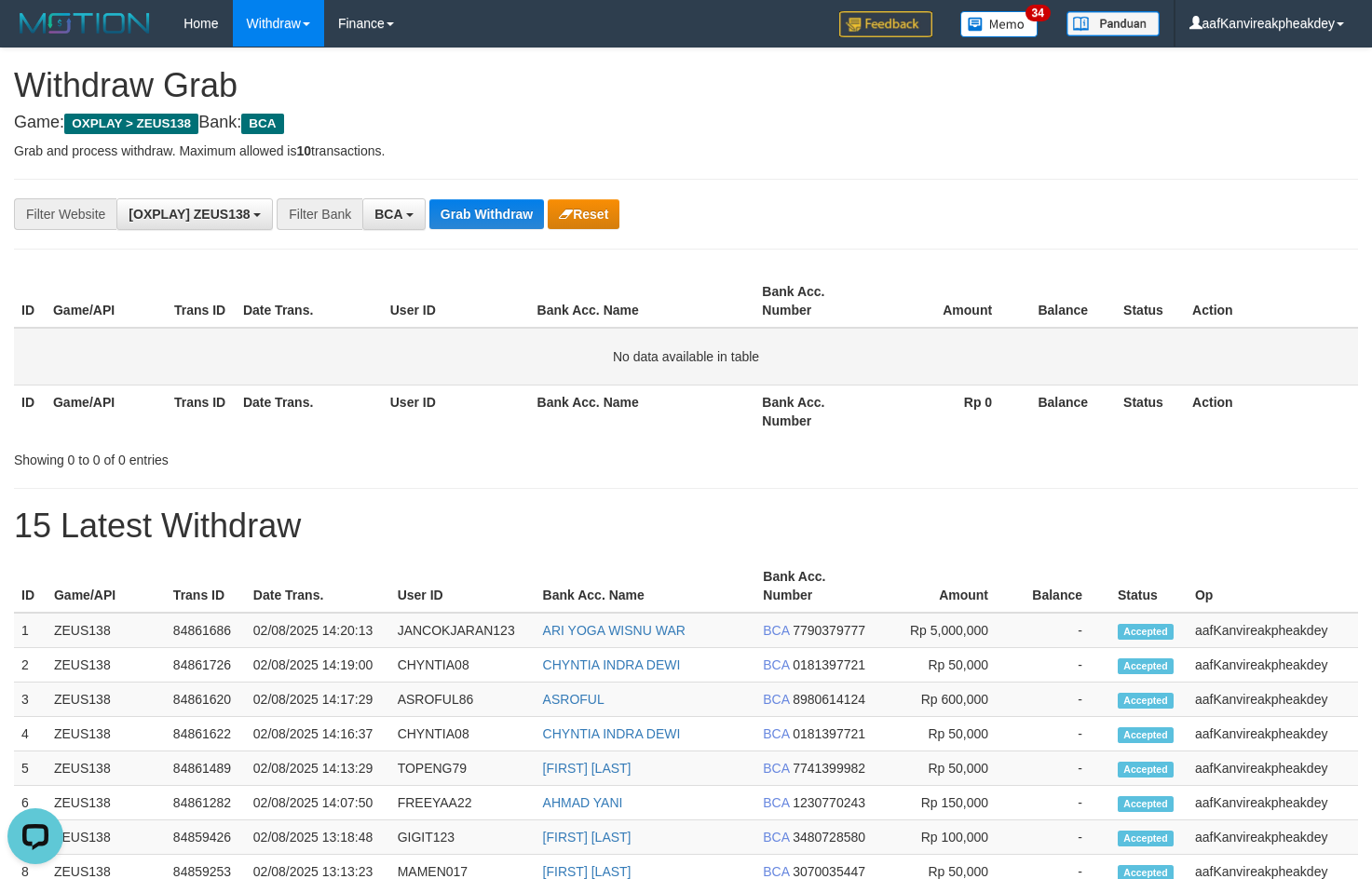 click on "No data available in table" at bounding box center [686, 357] 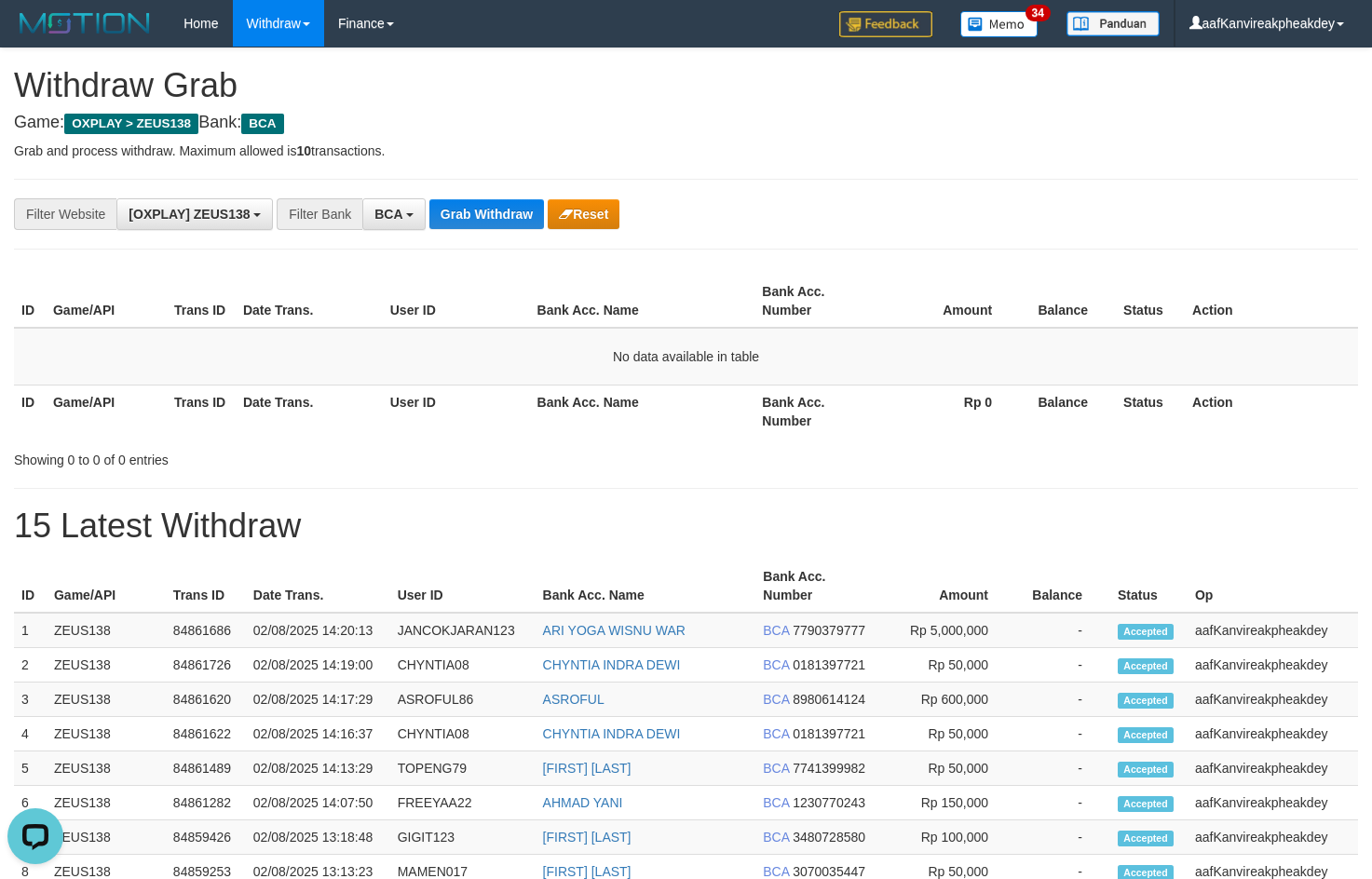 drag, startPoint x: 780, startPoint y: 340, endPoint x: 690, endPoint y: 280, distance: 108.16654 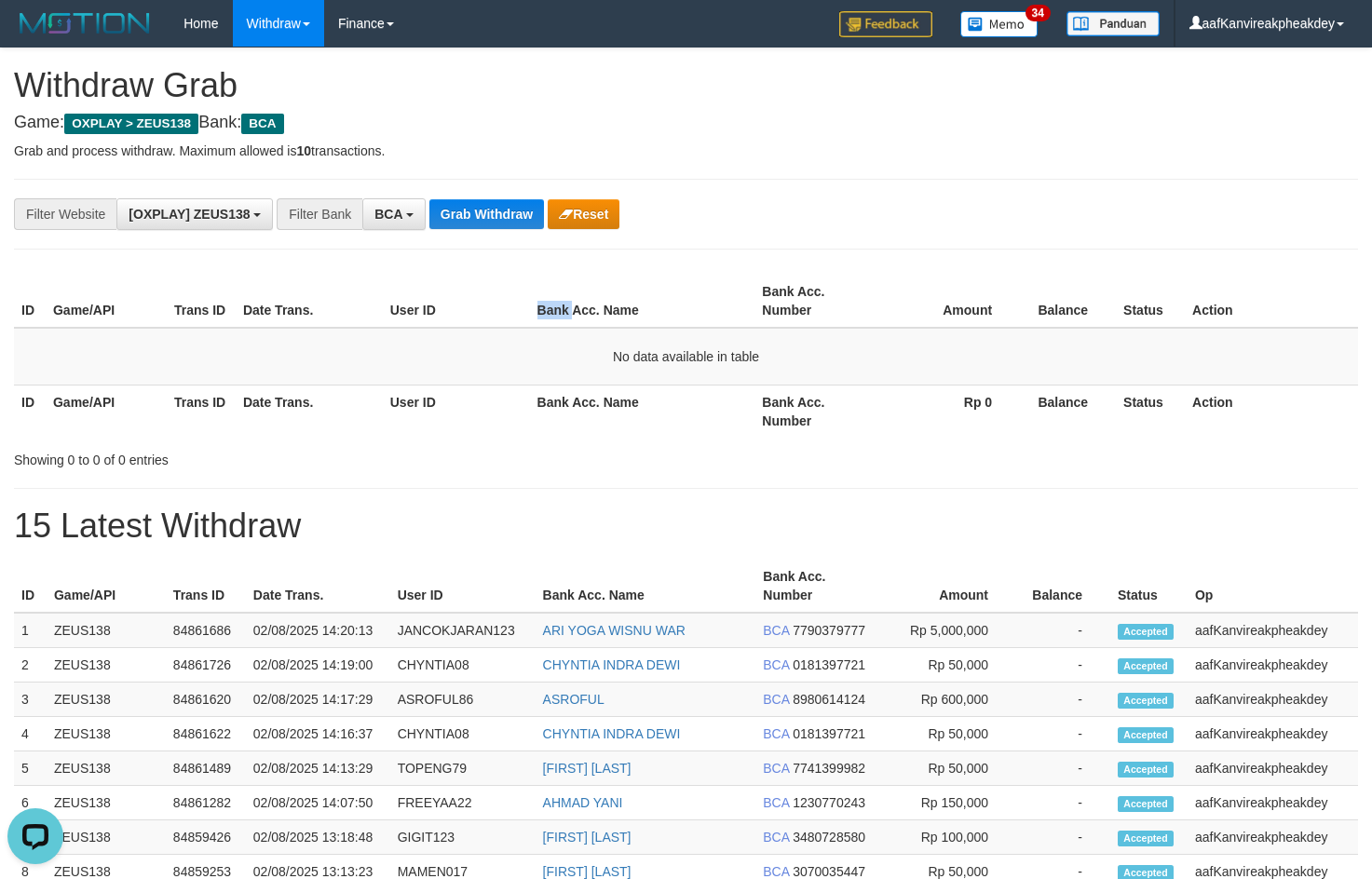 click on "Bank Acc. Name" at bounding box center [643, 301] 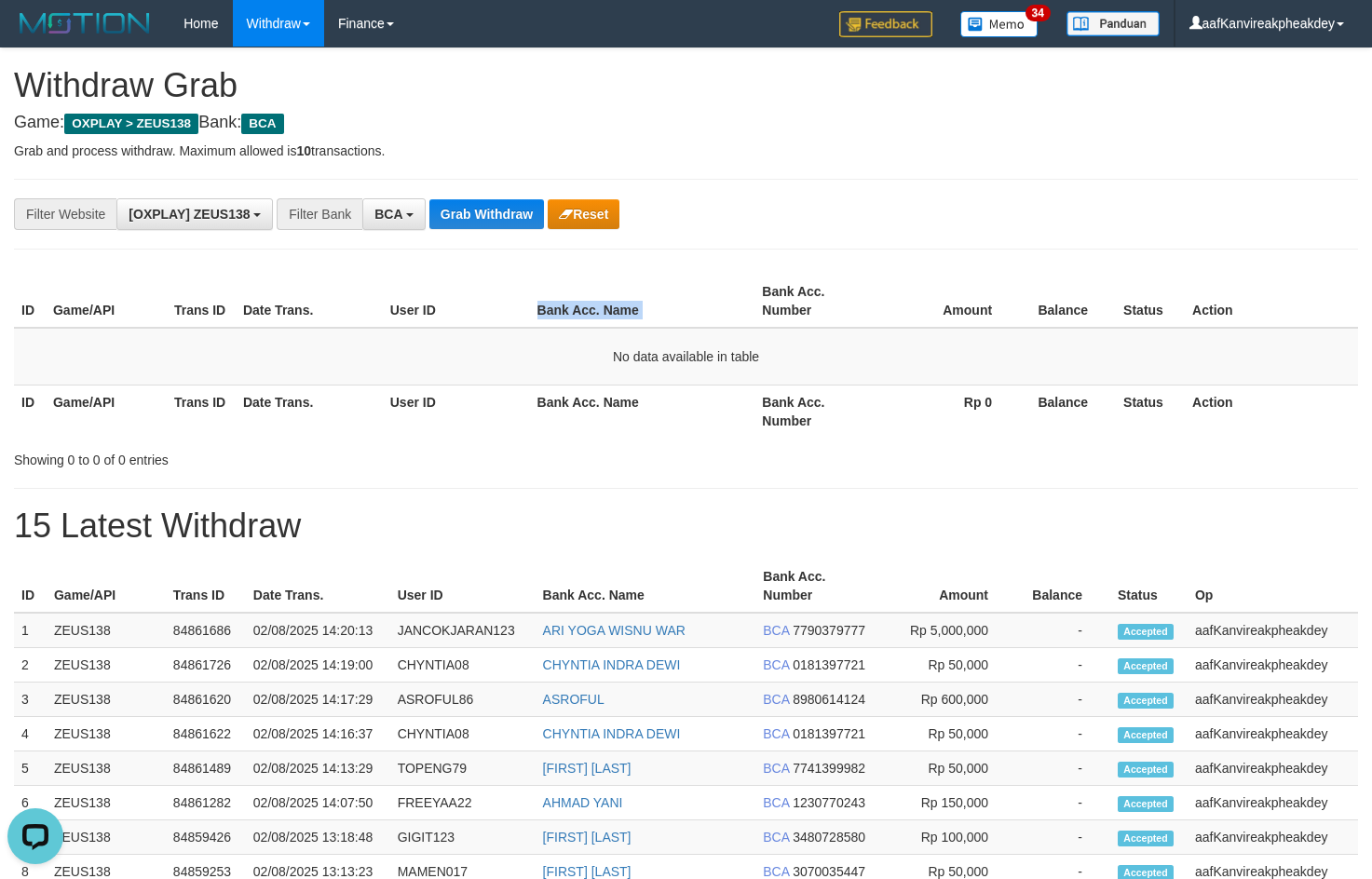 click on "Bank Acc. Name" at bounding box center (643, 301) 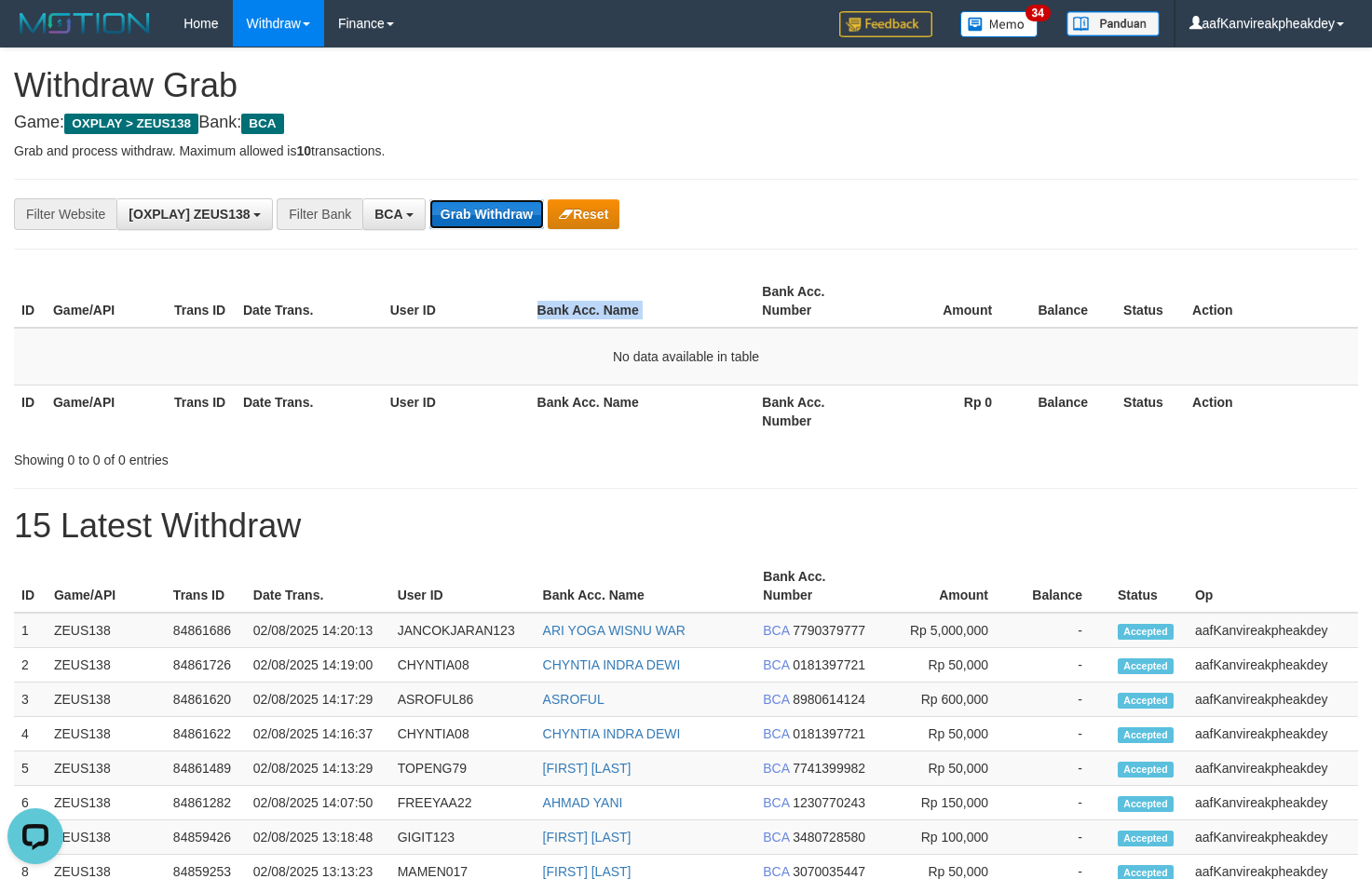 click on "Grab Withdraw" at bounding box center (486, 214) 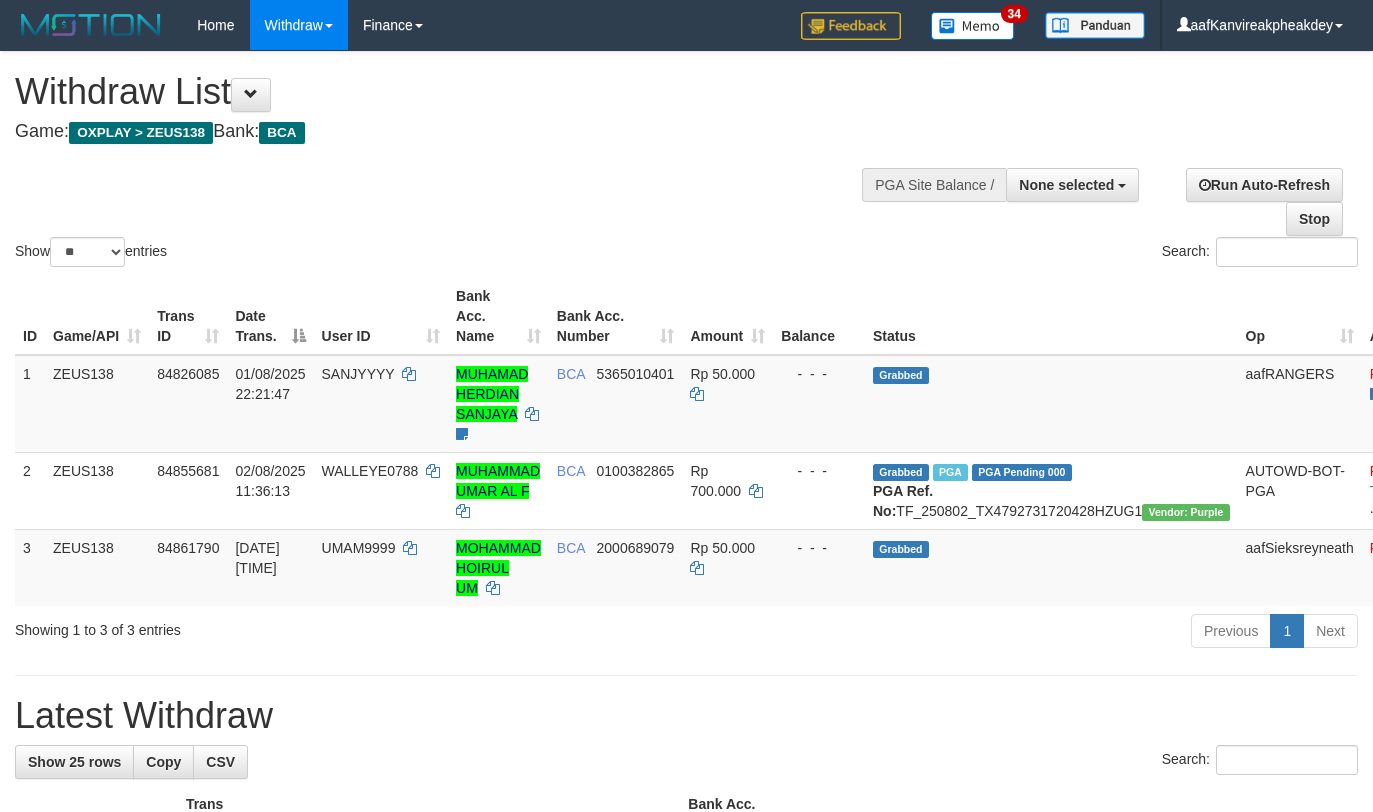select 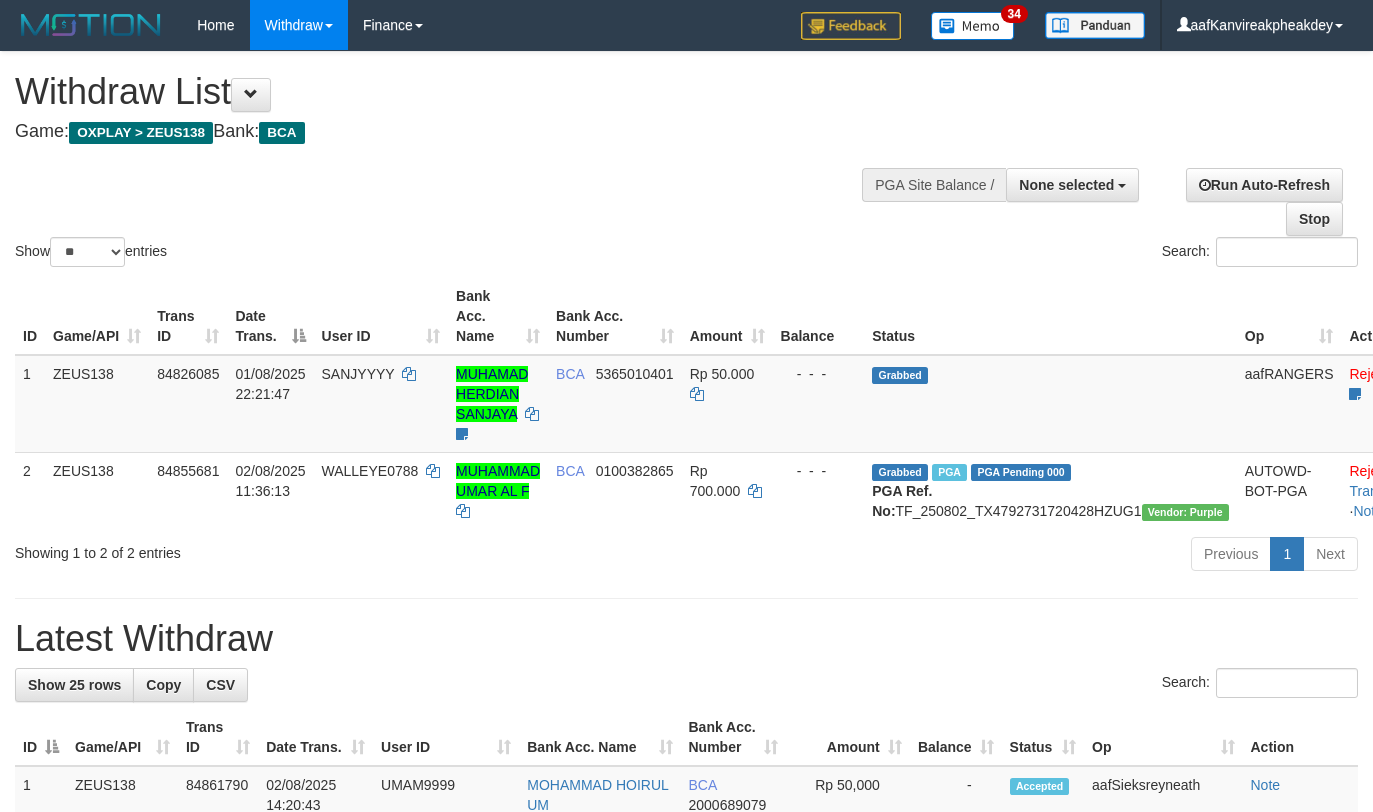 select 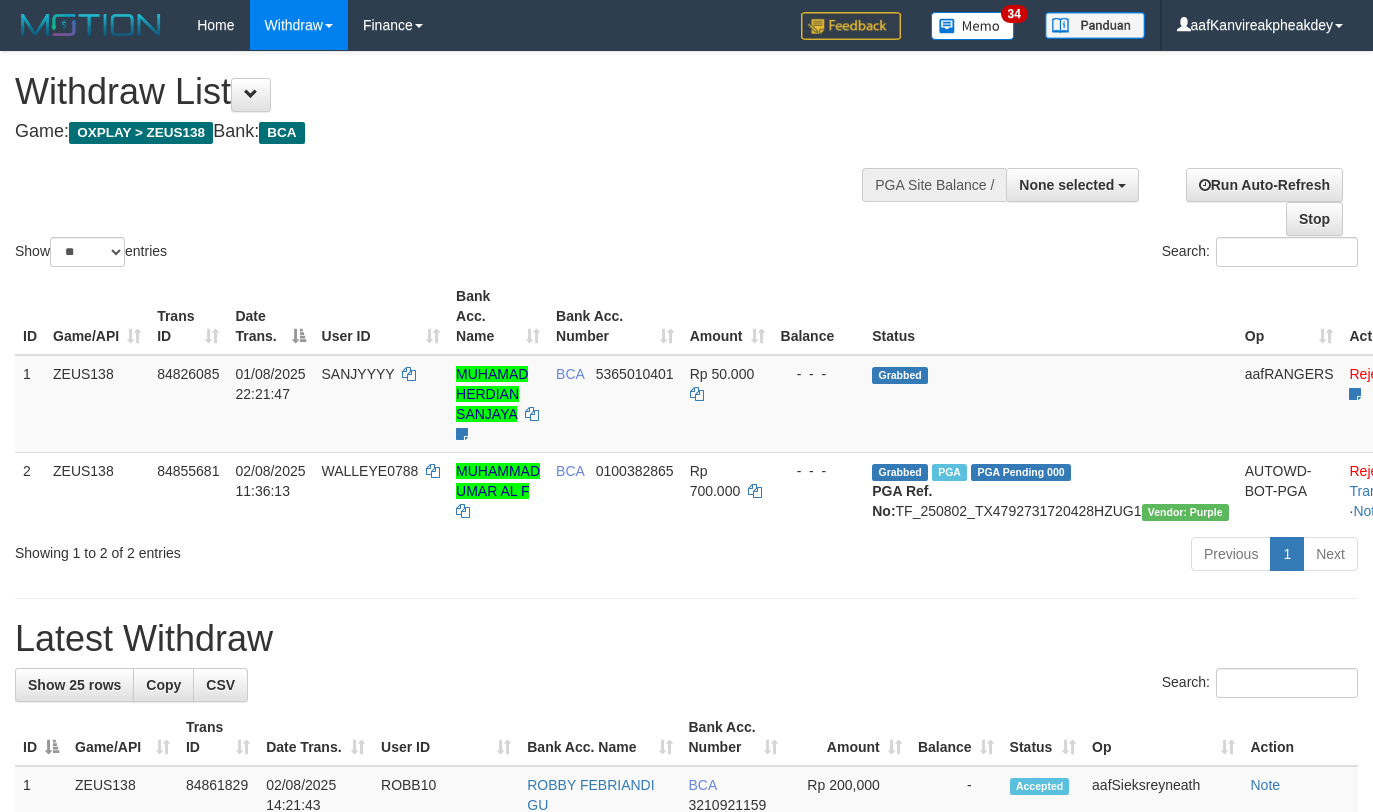 select 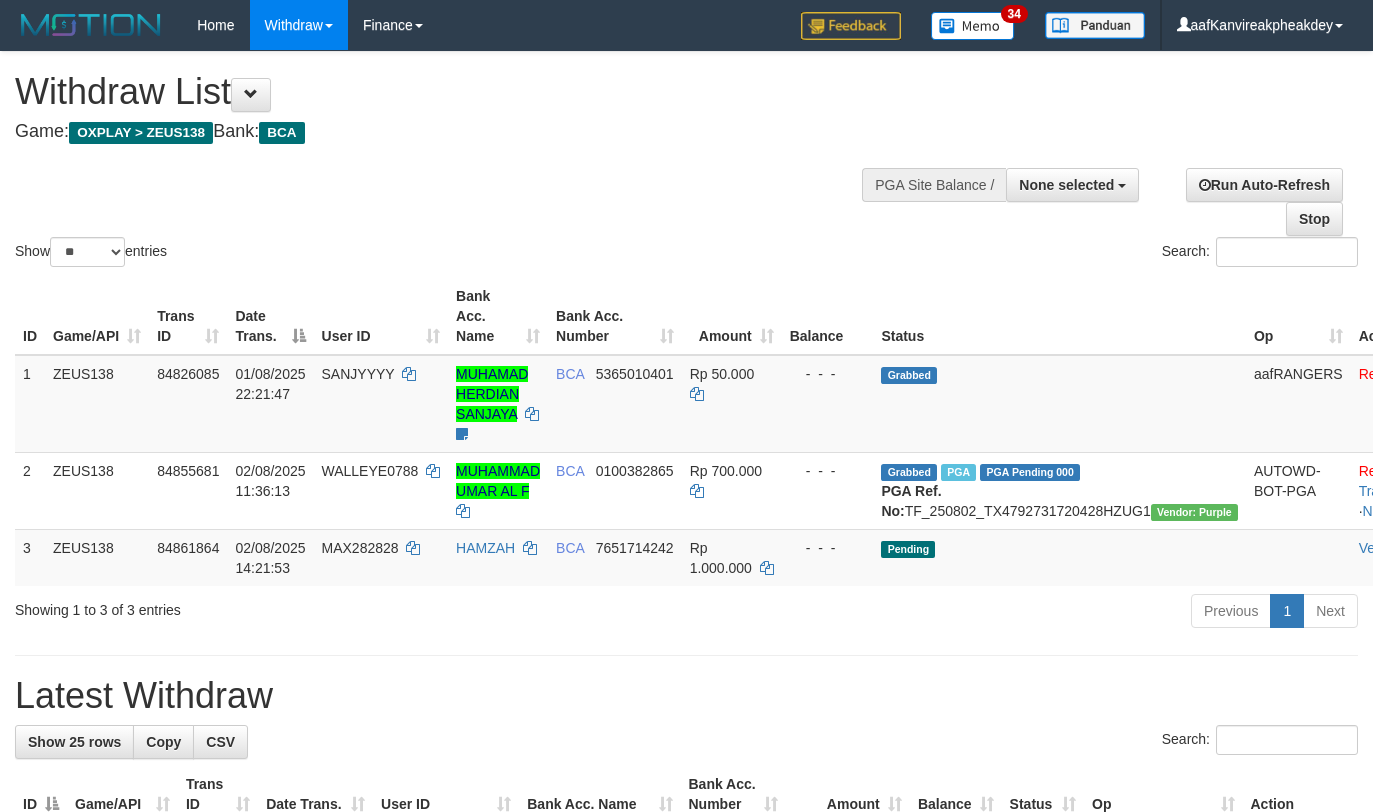 select 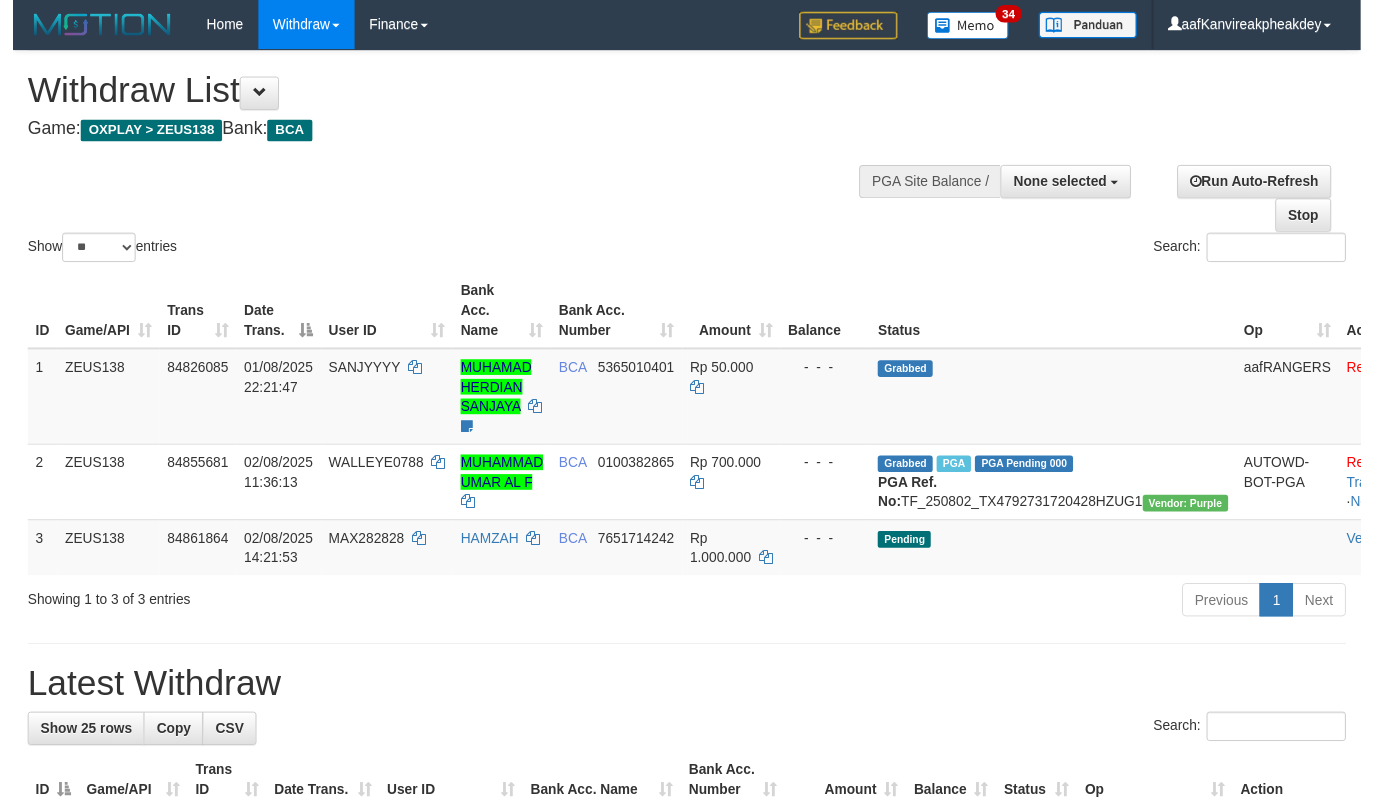 scroll, scrollTop: 0, scrollLeft: 0, axis: both 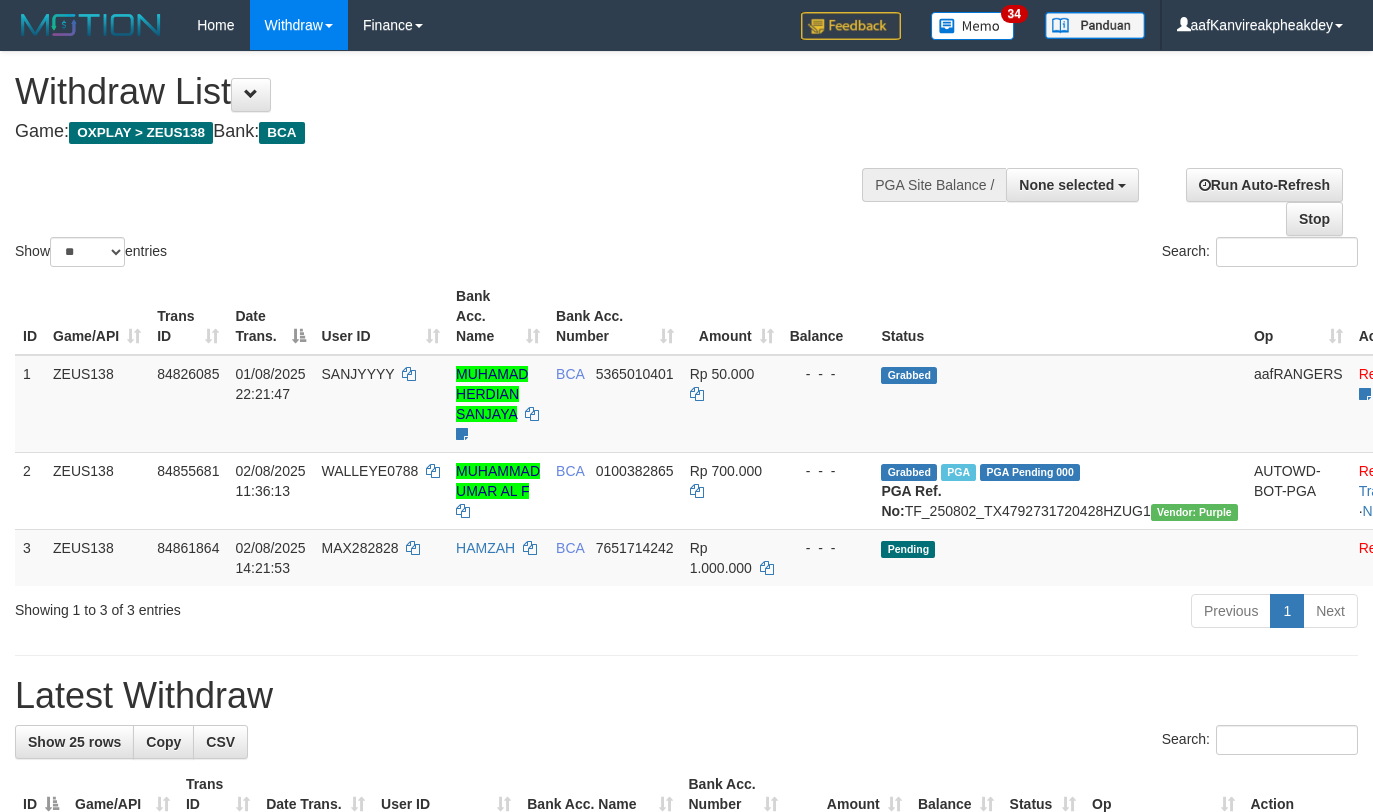 select 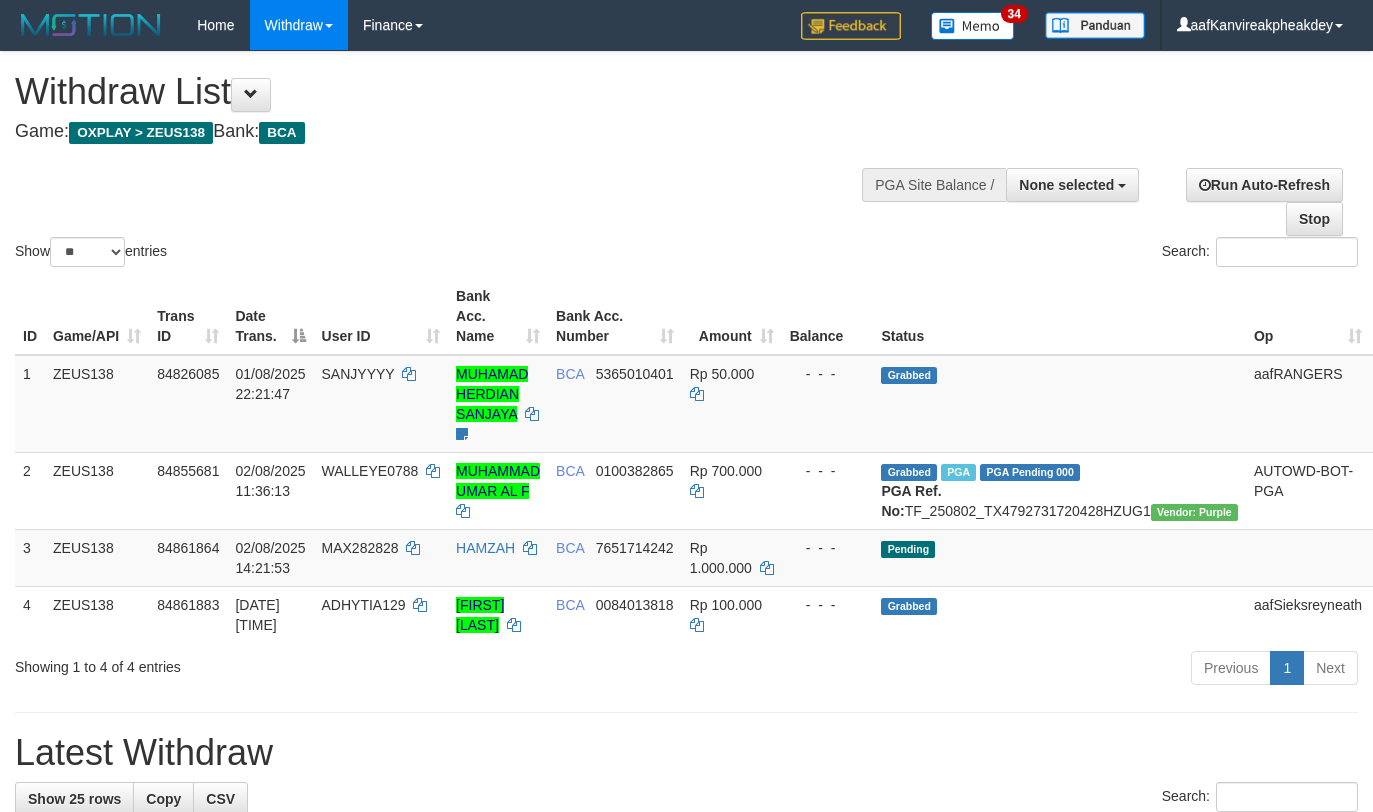 select 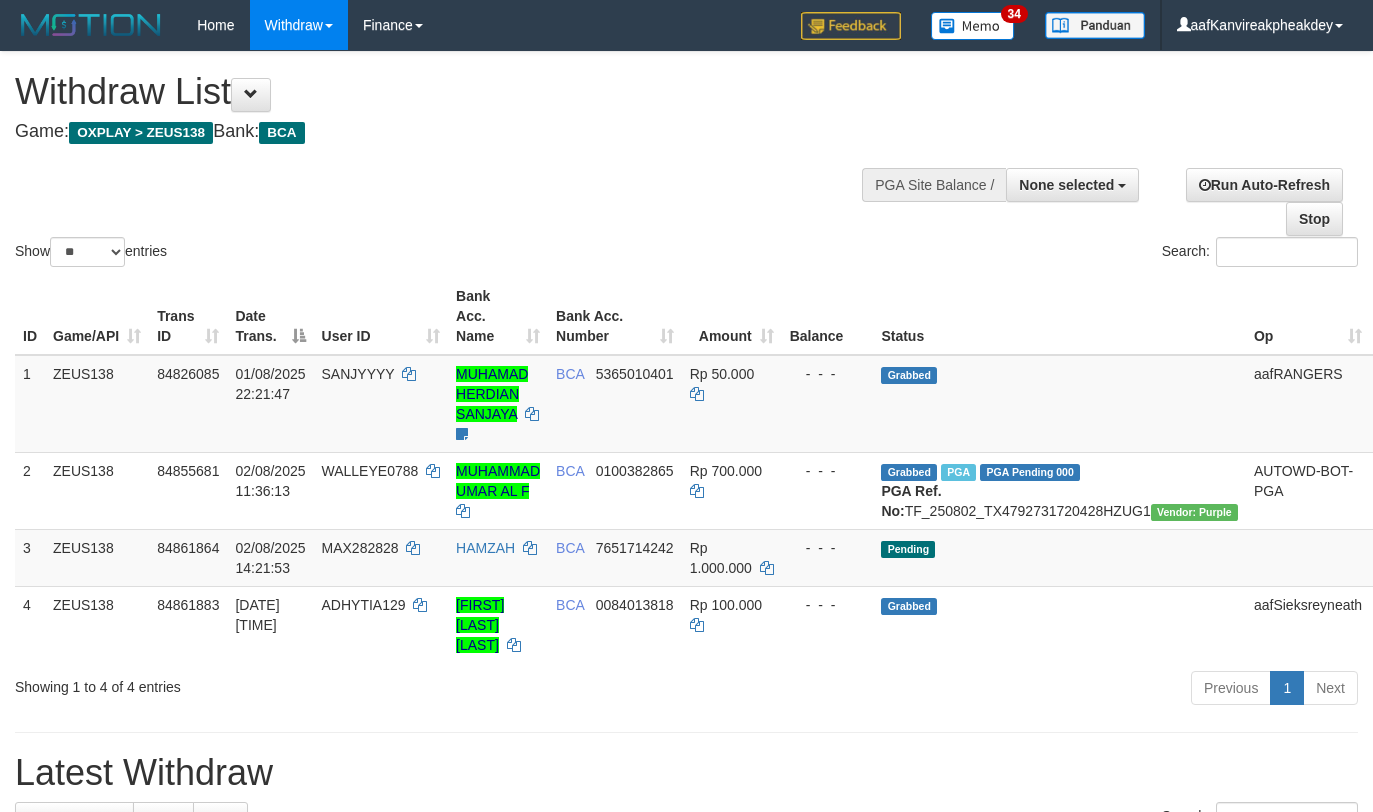 select 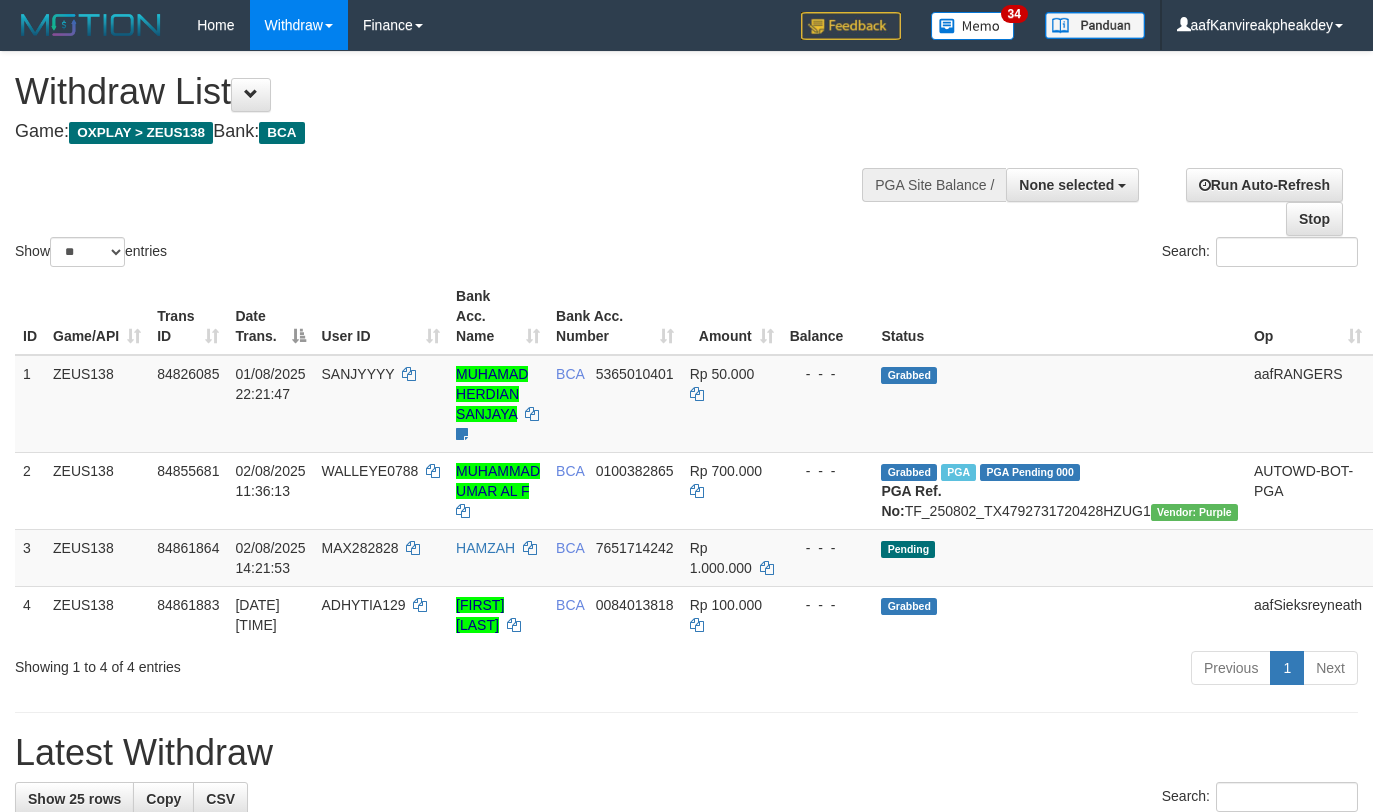 select 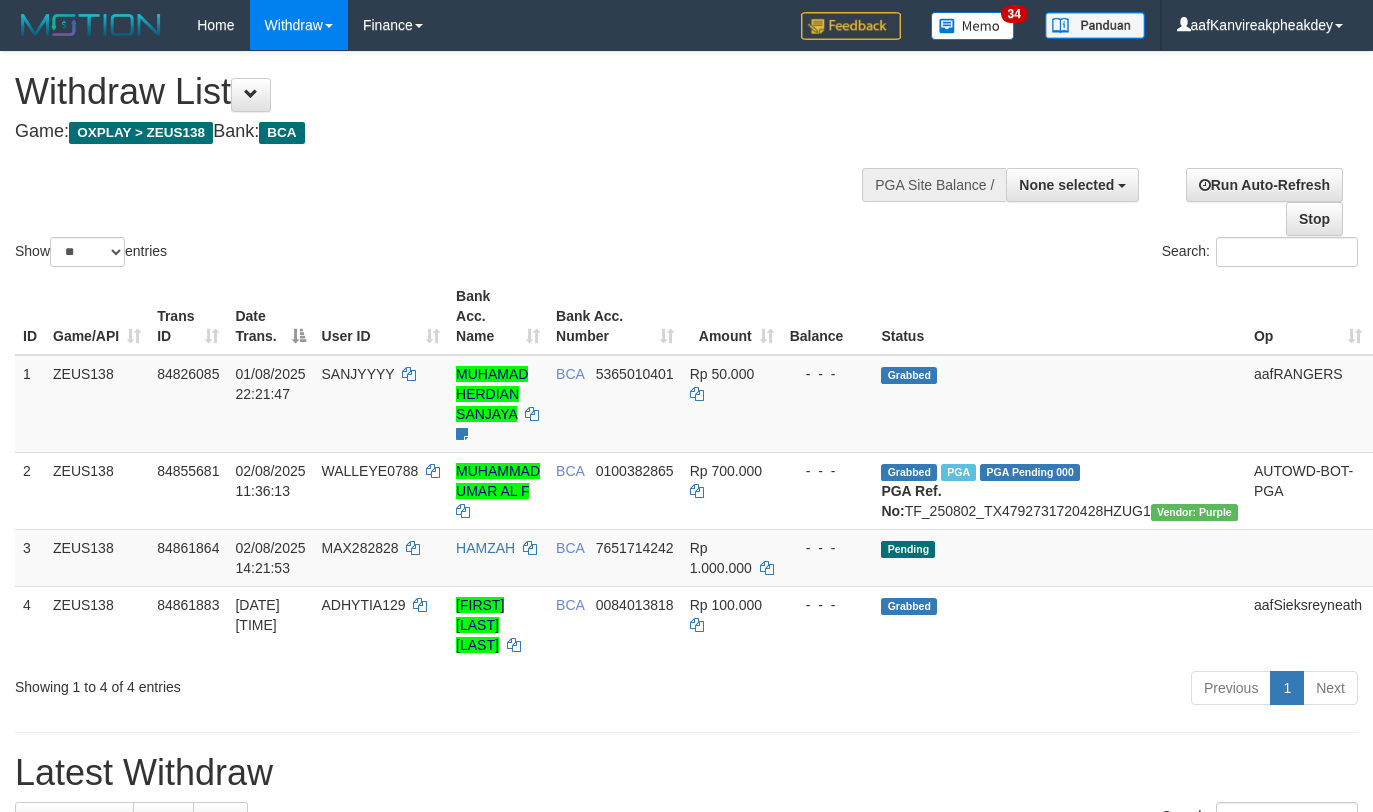 select 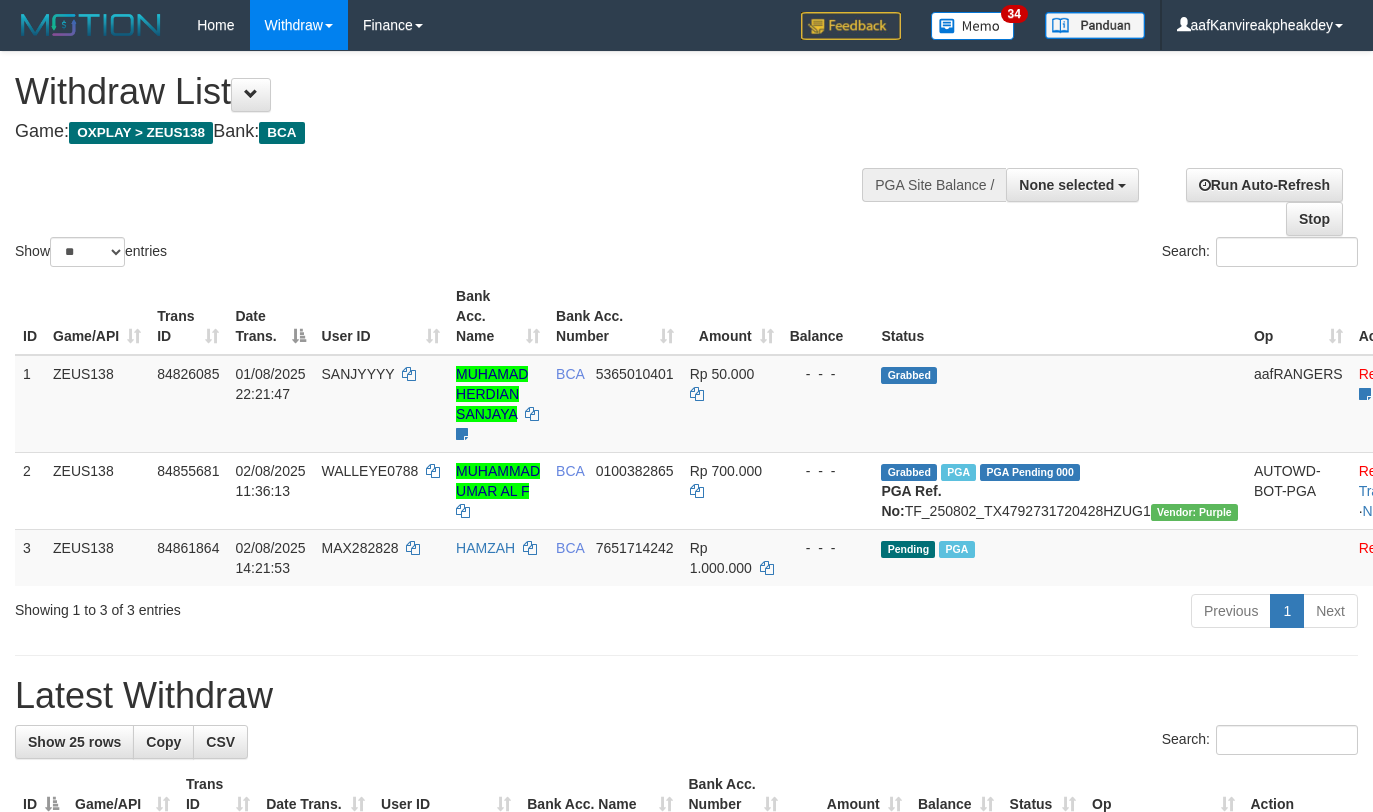 select 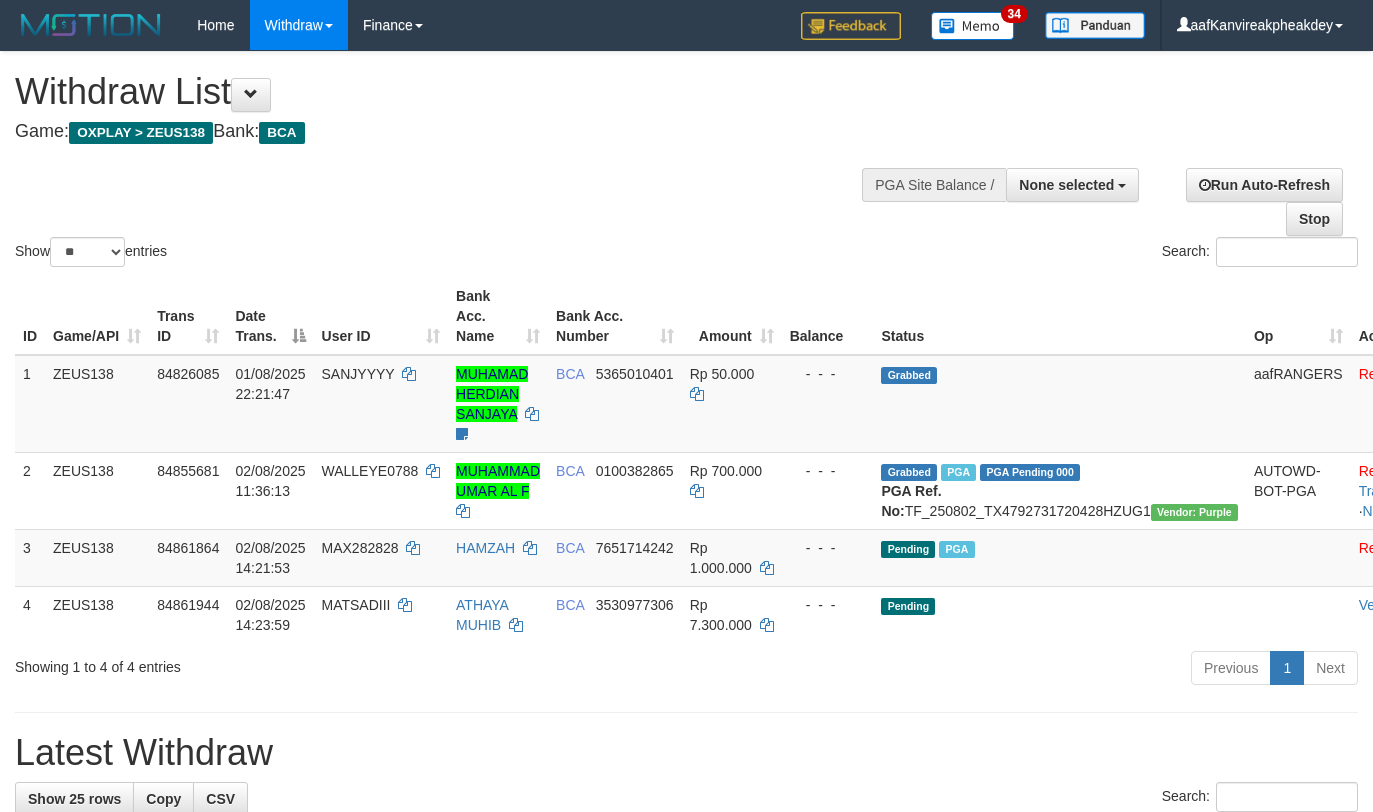 select 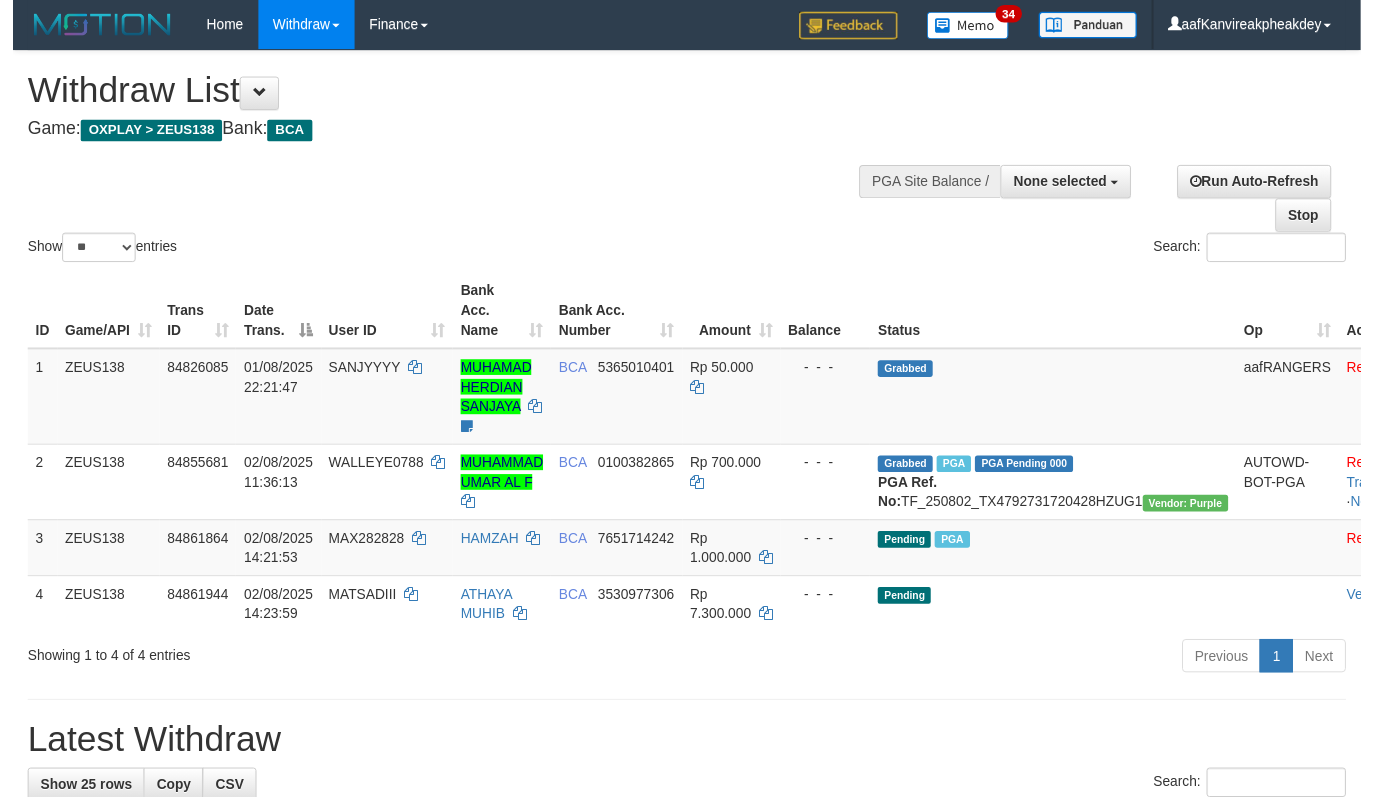 scroll, scrollTop: 0, scrollLeft: 0, axis: both 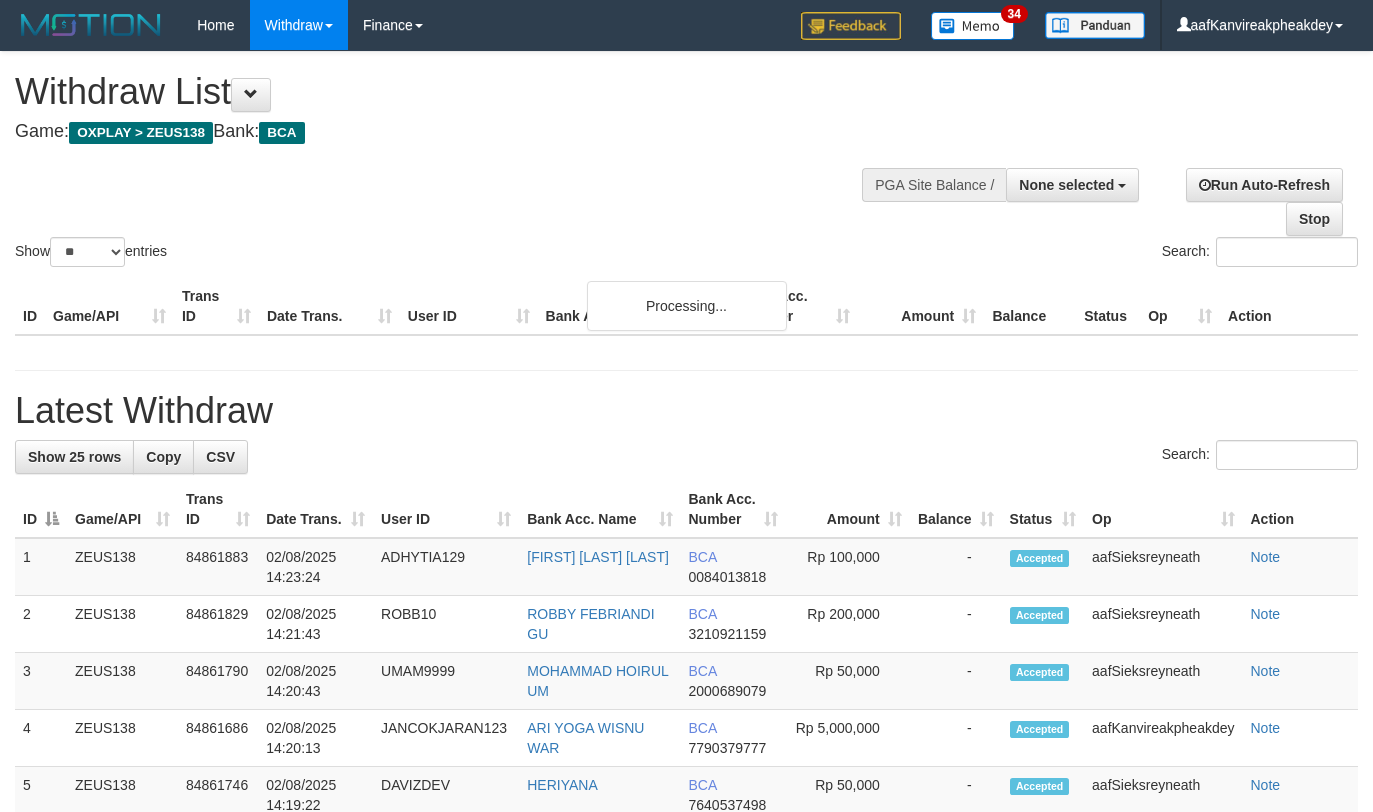 select 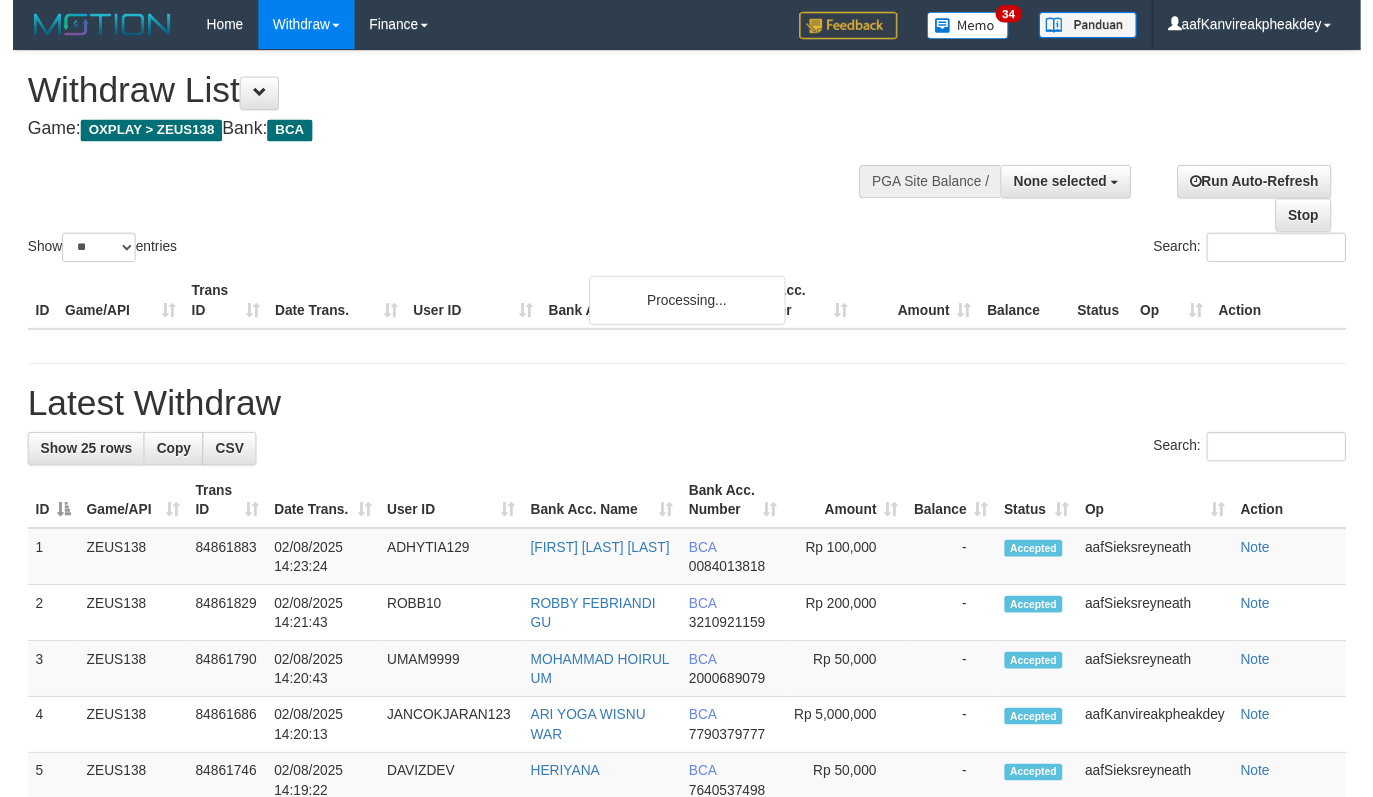 scroll, scrollTop: 0, scrollLeft: 0, axis: both 